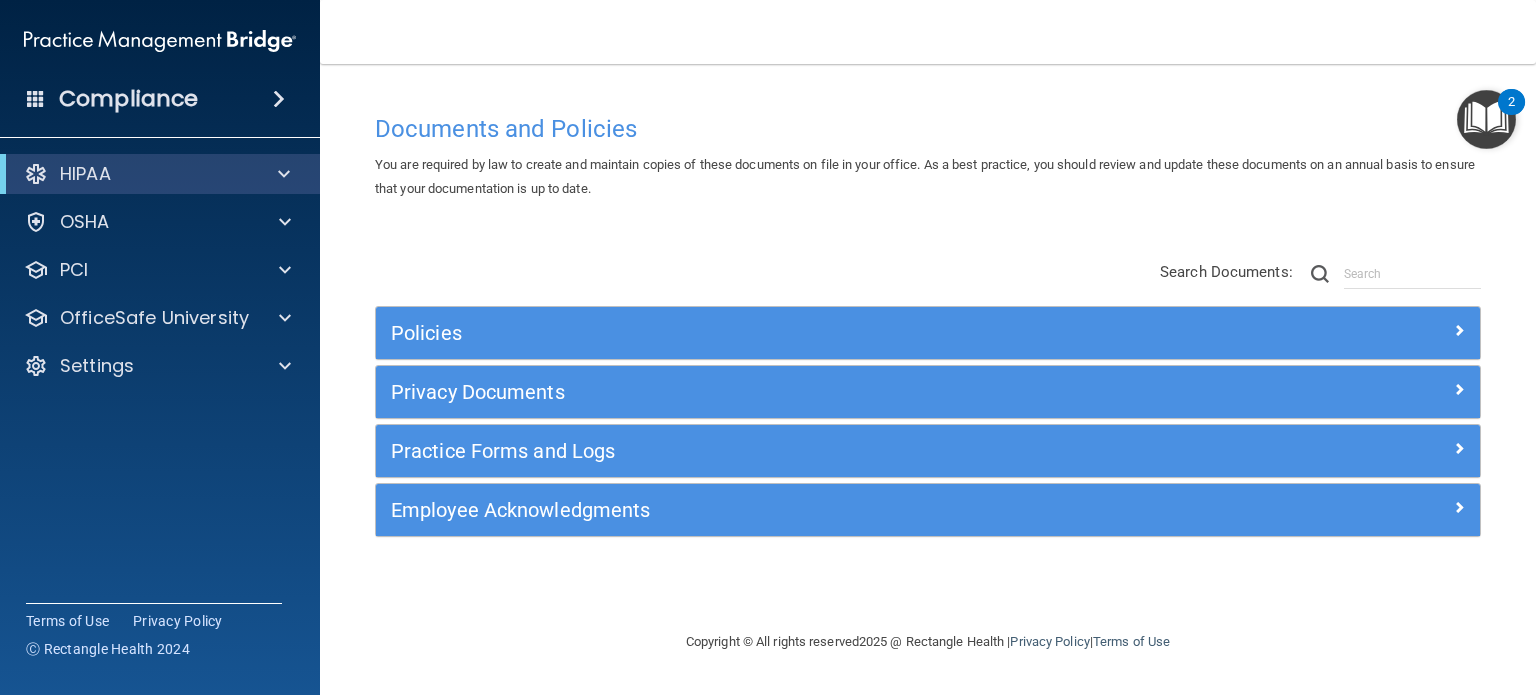 scroll, scrollTop: 0, scrollLeft: 0, axis: both 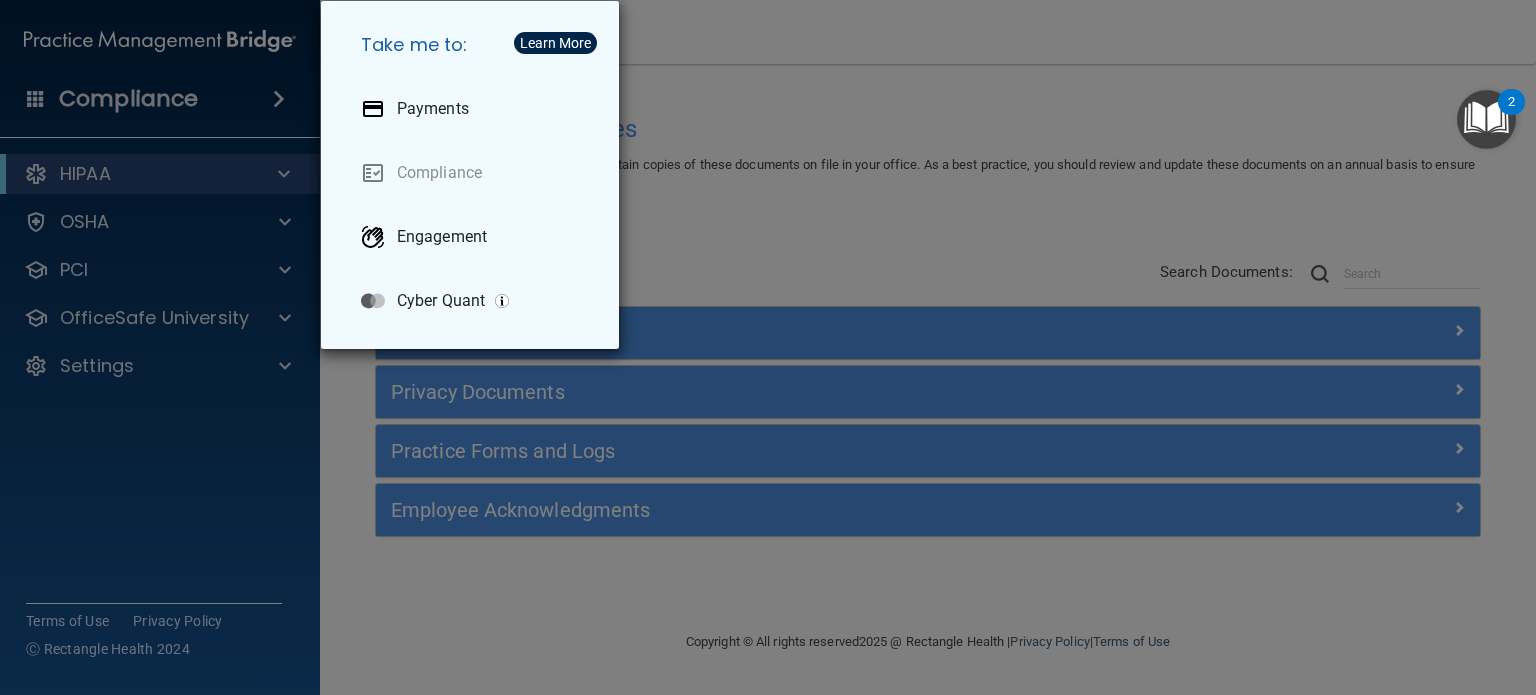 click on "Take me to:             Payments                   Compliance                     Engagement                     Cyber Quant" at bounding box center [768, 347] 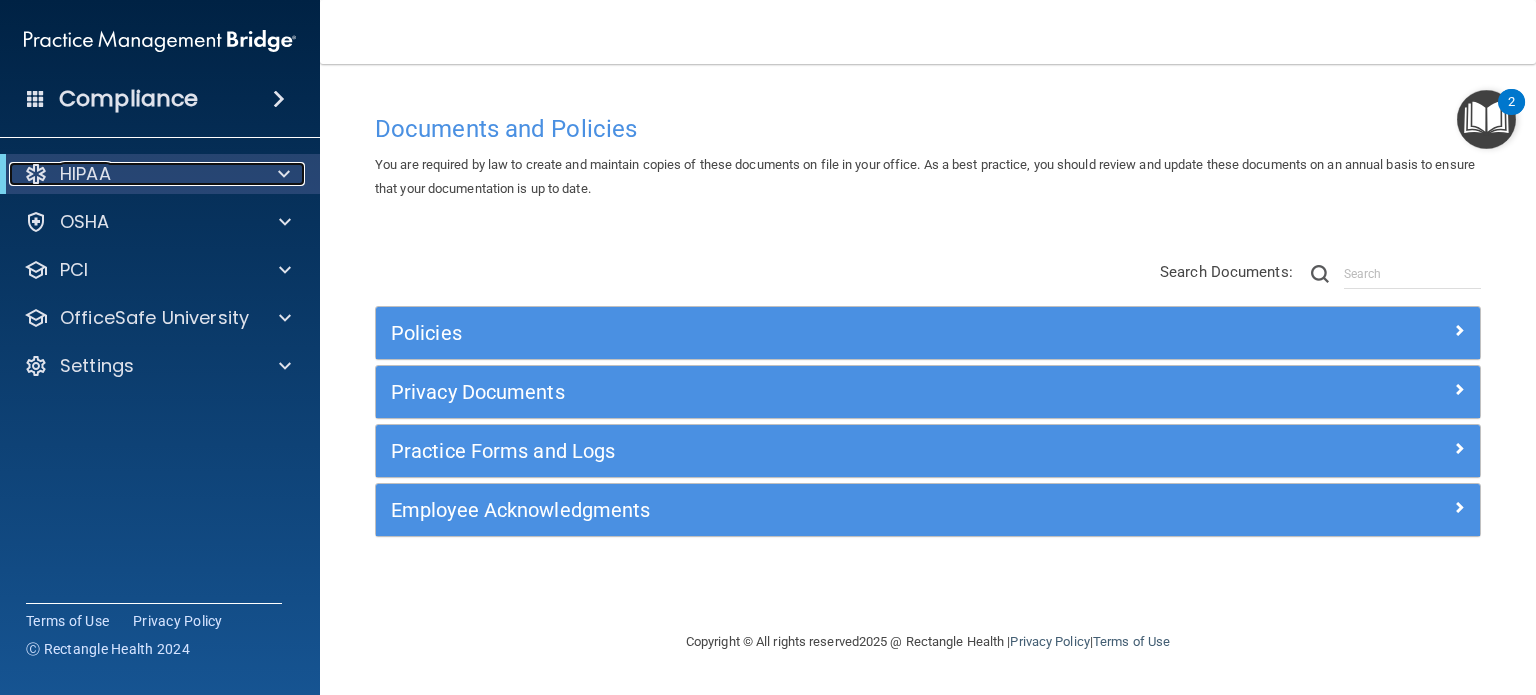 click at bounding box center [284, 174] 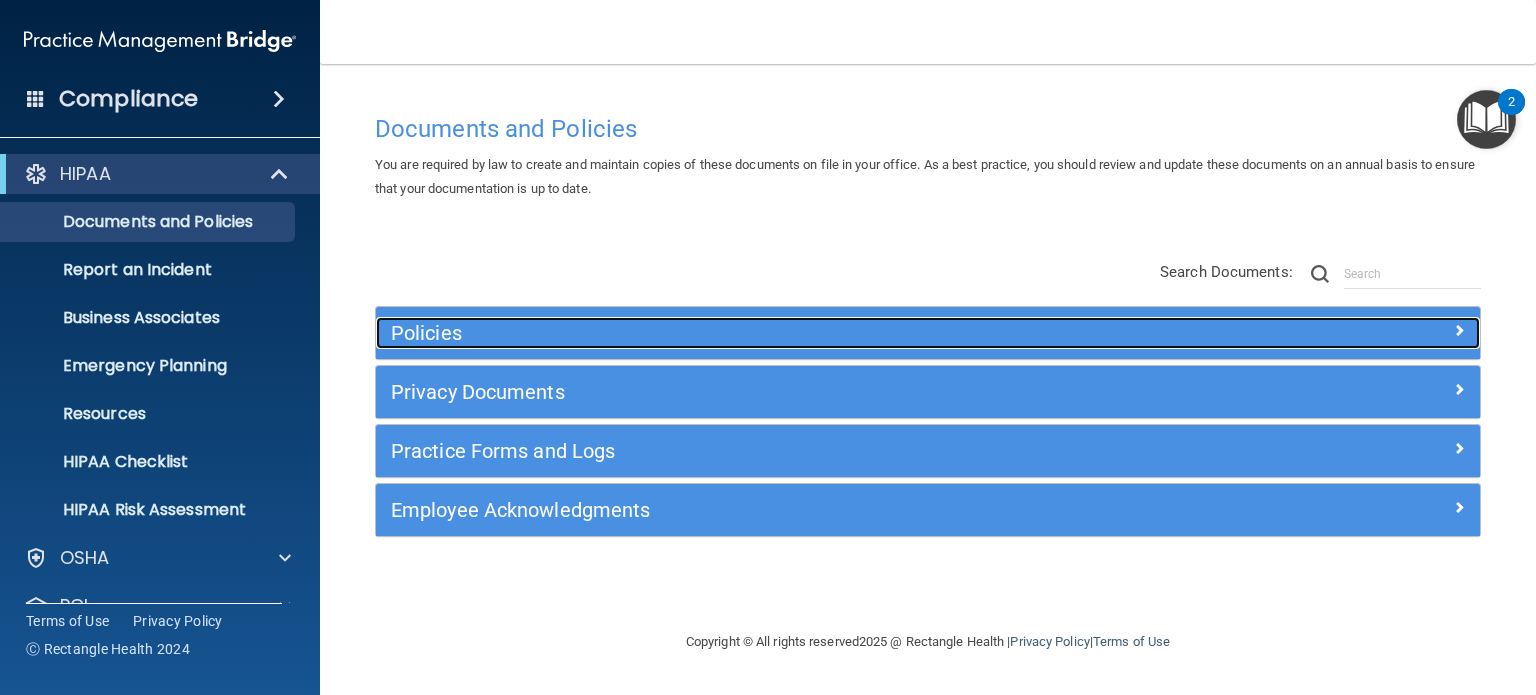 click on "Policies" at bounding box center [790, 333] 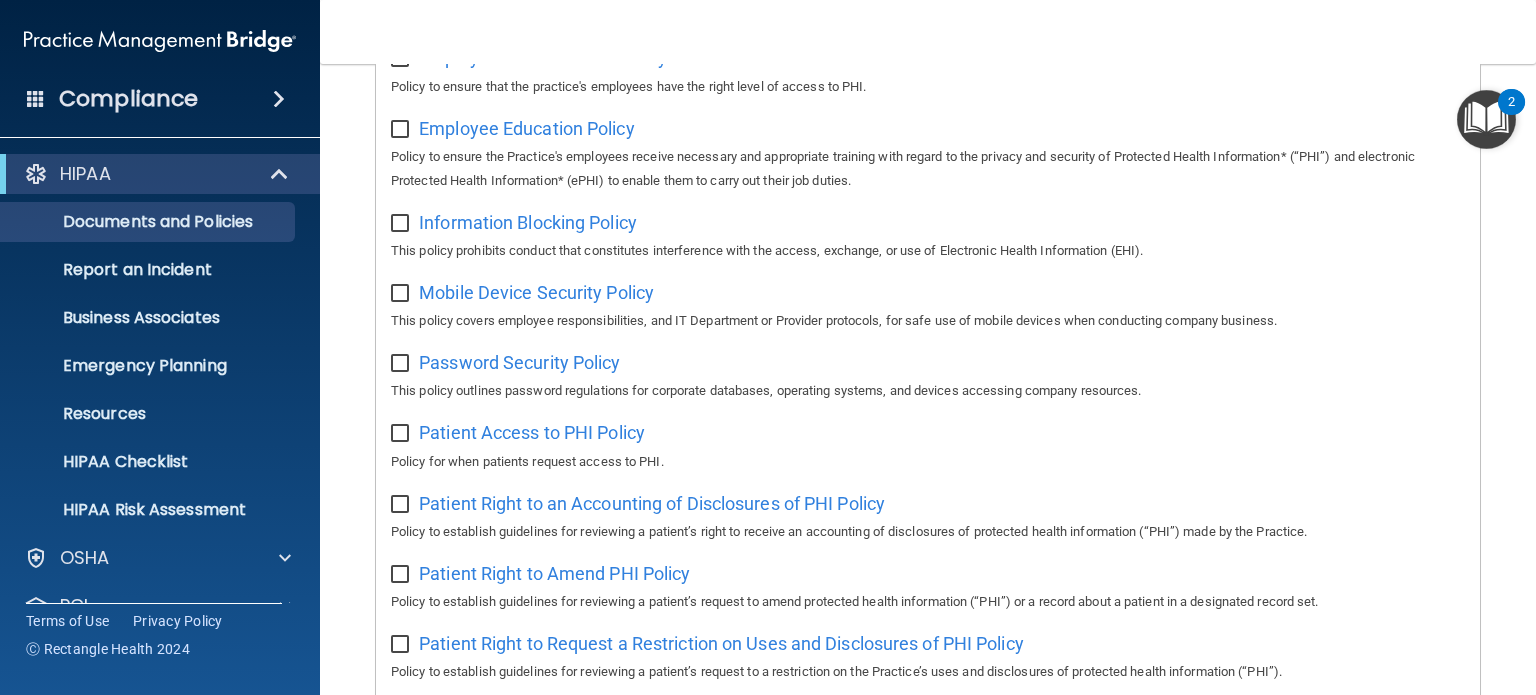 scroll, scrollTop: 800, scrollLeft: 0, axis: vertical 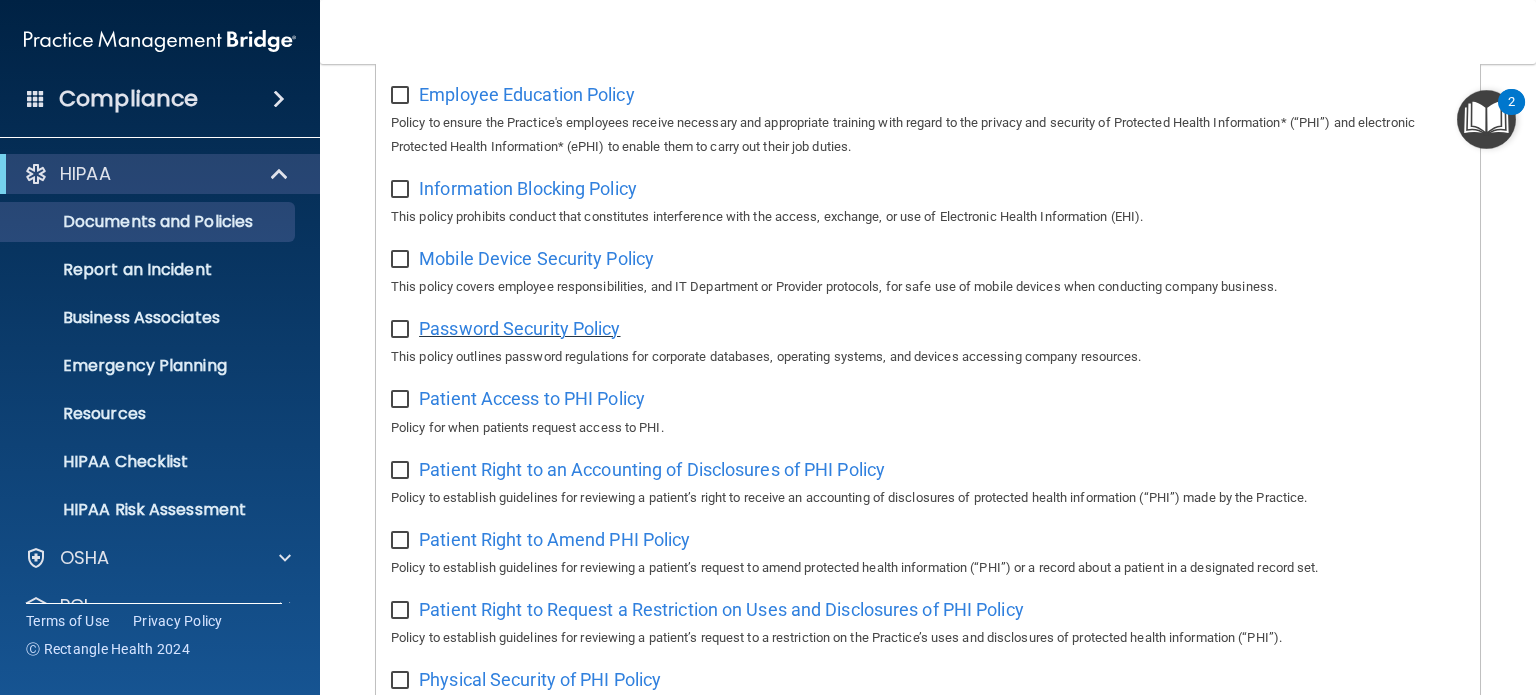 click on "Password Security Policy" at bounding box center [519, 328] 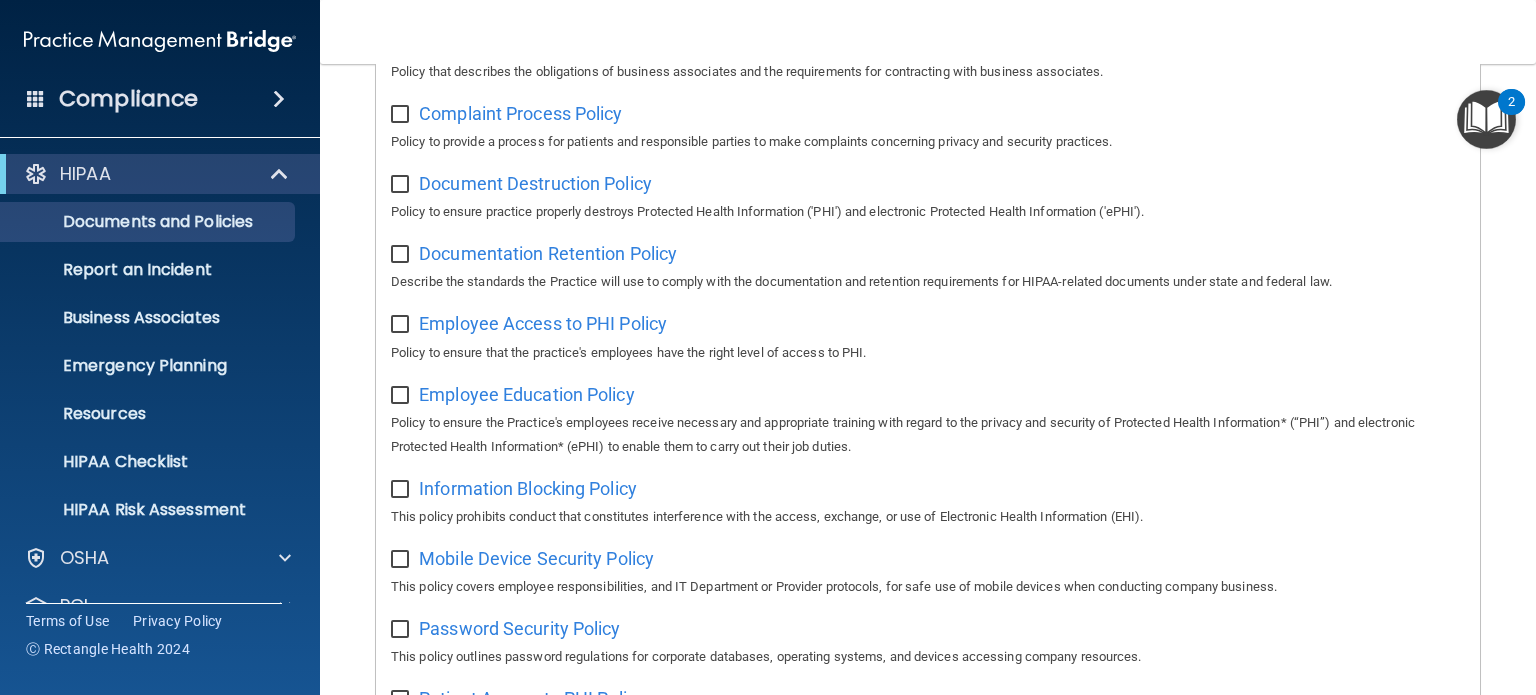 scroll, scrollTop: 700, scrollLeft: 0, axis: vertical 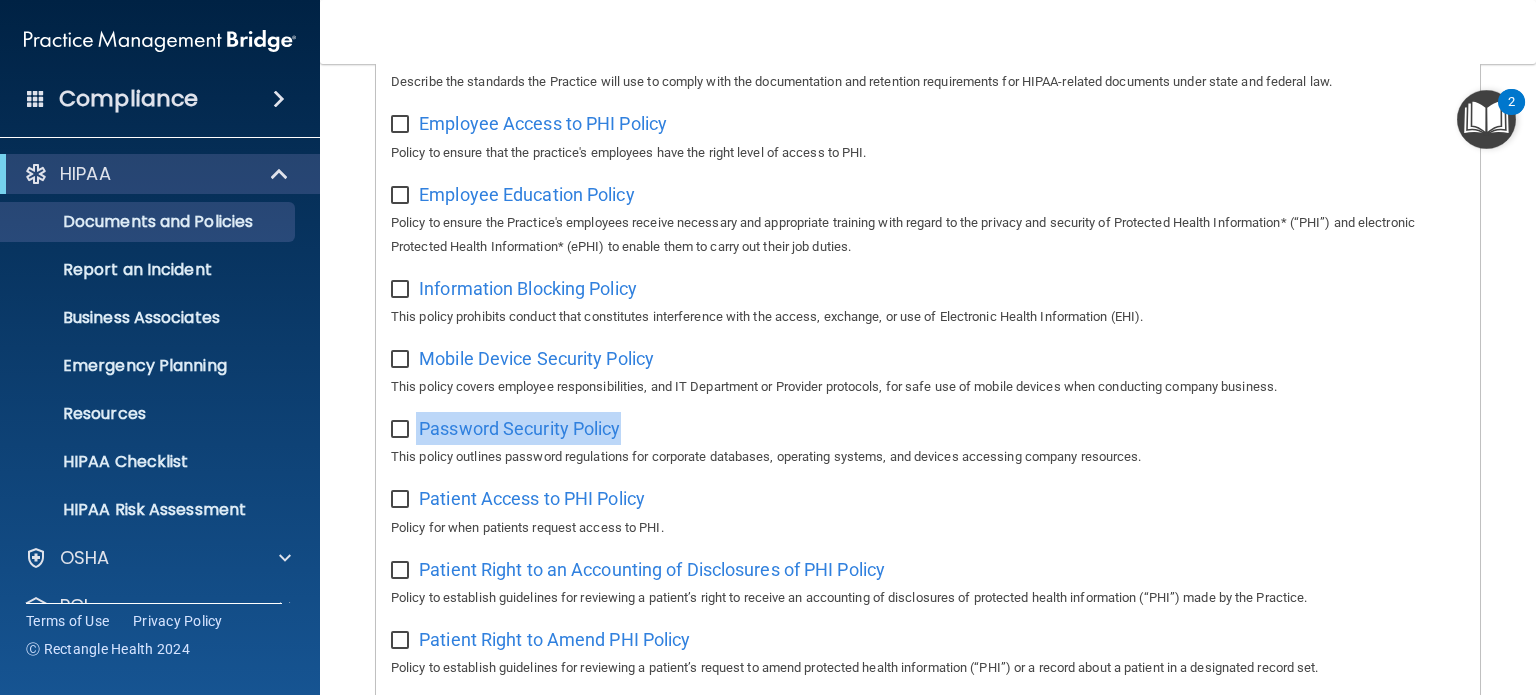 drag, startPoint x: 673, startPoint y: 427, endPoint x: 414, endPoint y: 446, distance: 259.69598 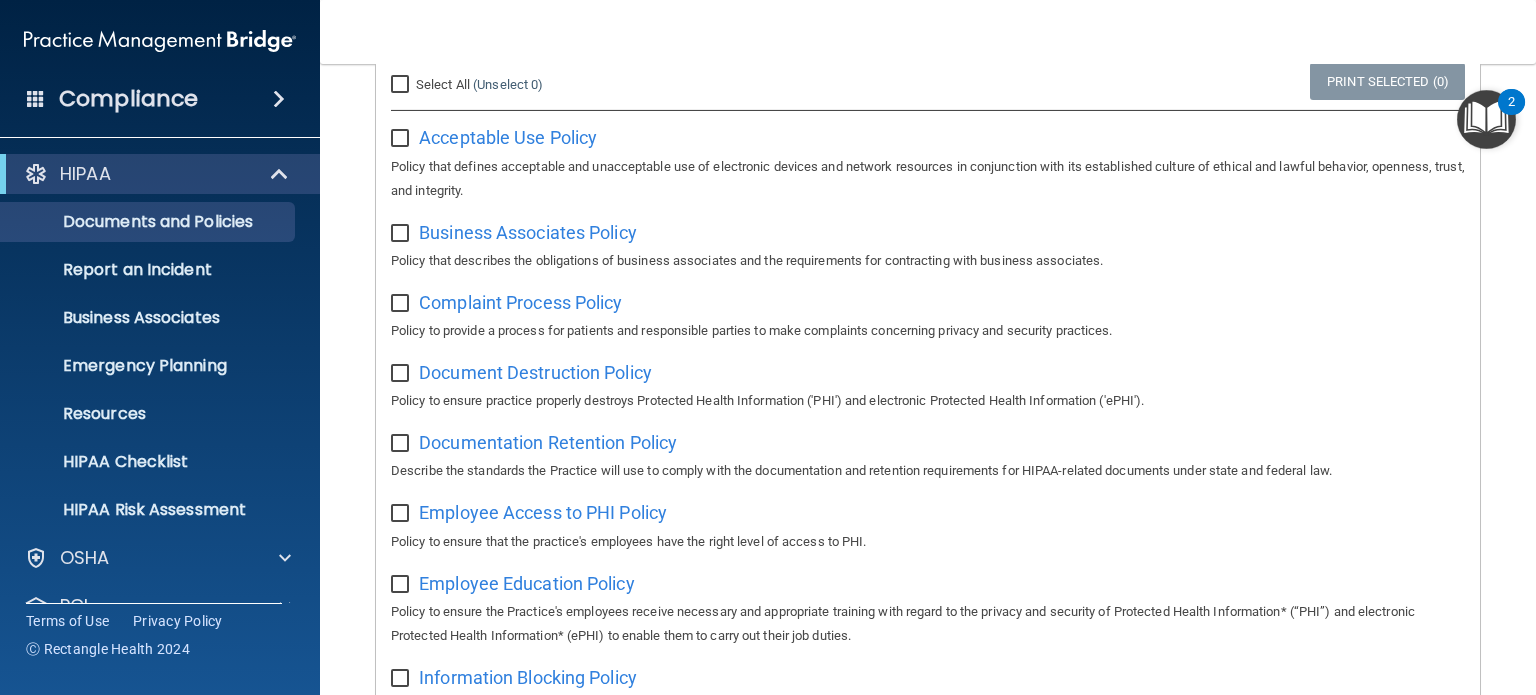 scroll, scrollTop: 300, scrollLeft: 0, axis: vertical 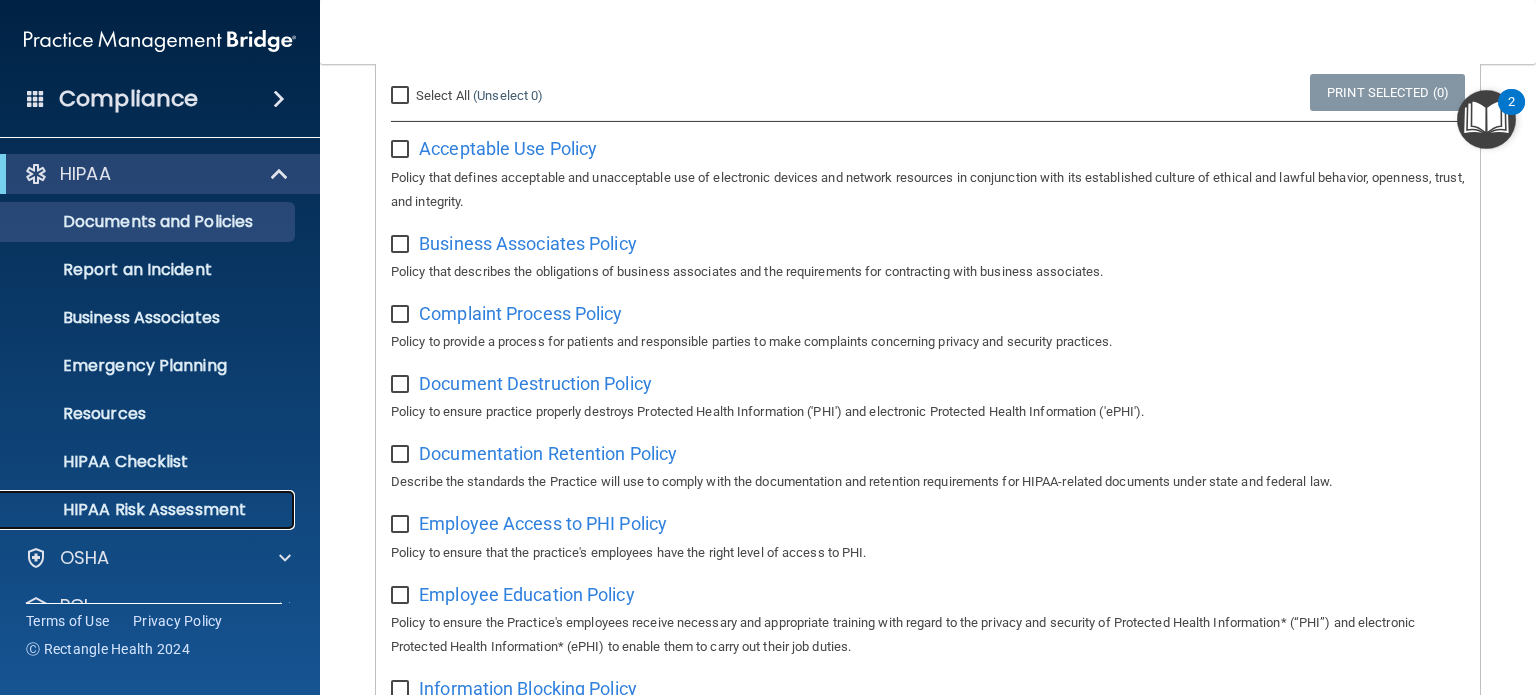 click on "HIPAA Risk Assessment" at bounding box center (149, 510) 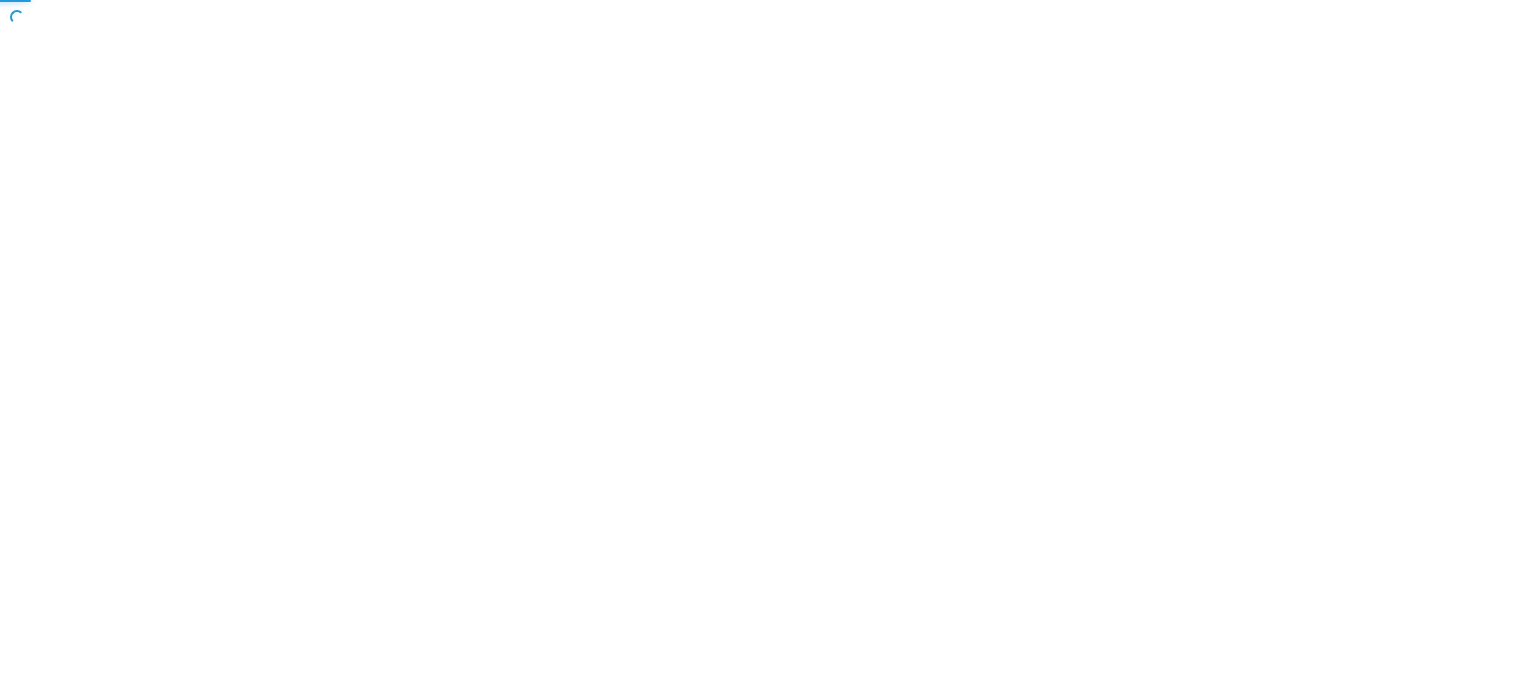 scroll, scrollTop: 0, scrollLeft: 0, axis: both 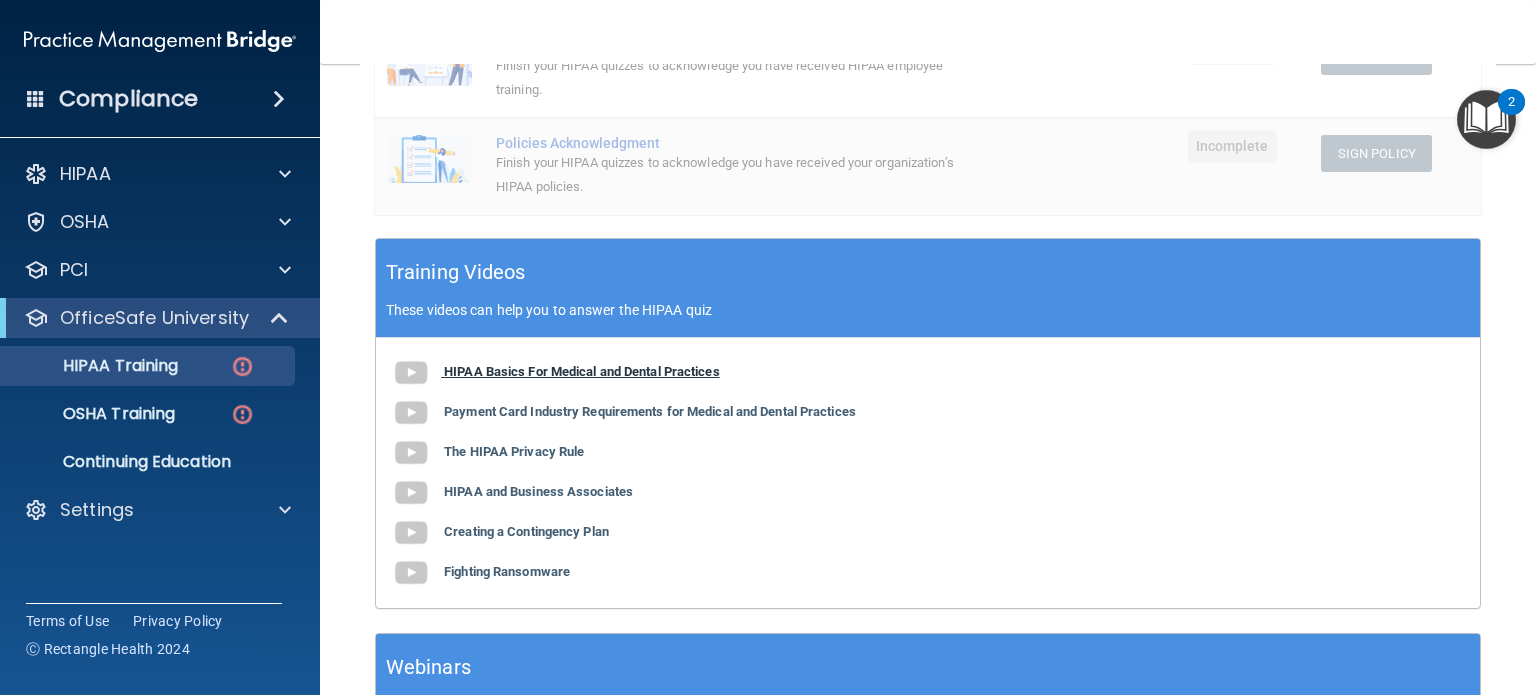 click on "HIPAA Basics For Medical and Dental Practices" at bounding box center [582, 371] 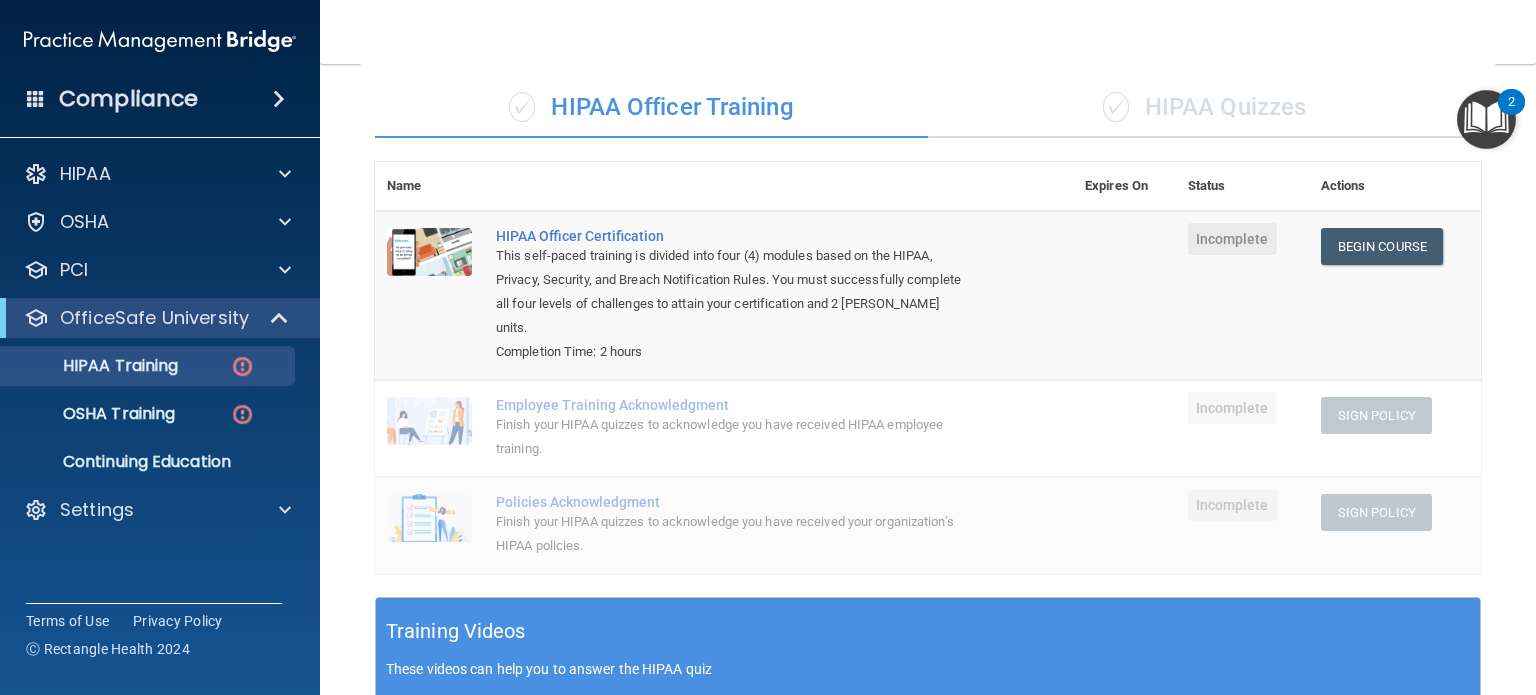 scroll, scrollTop: 0, scrollLeft: 0, axis: both 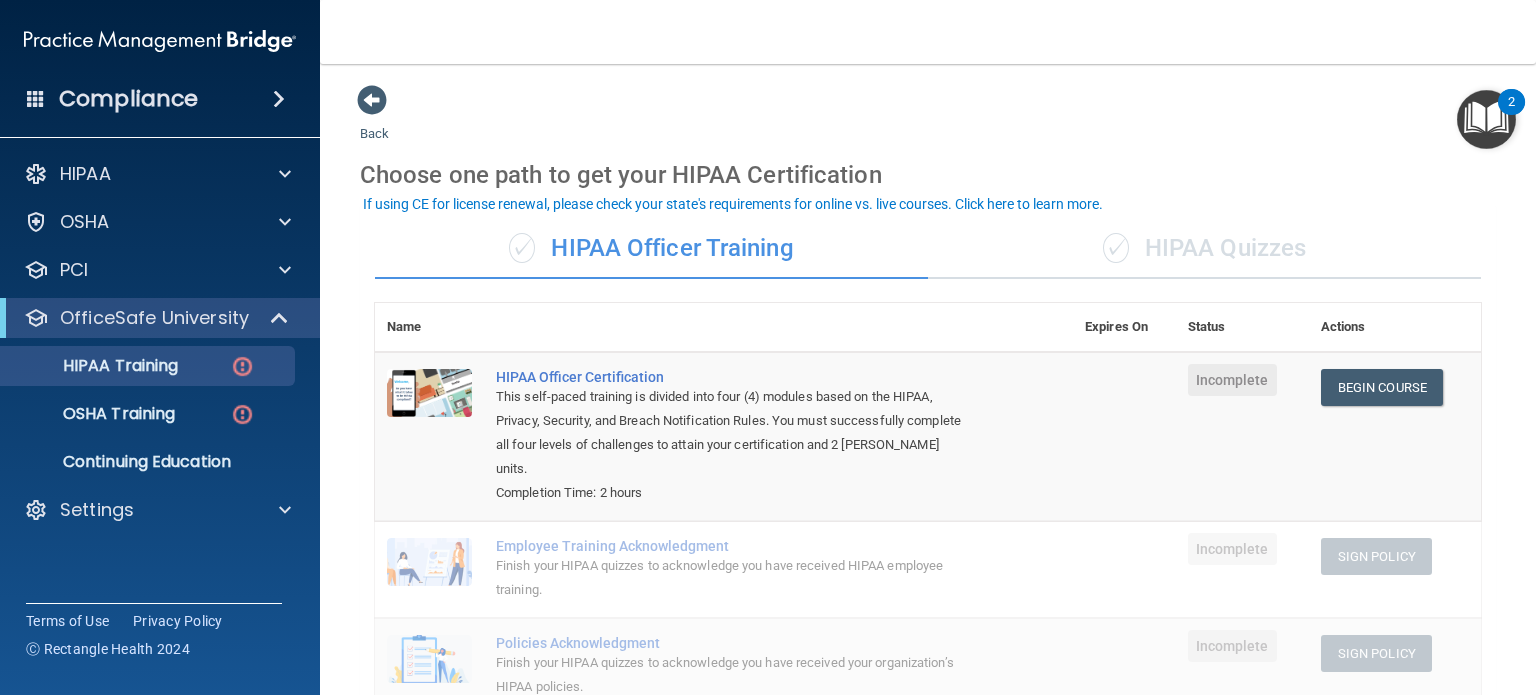 click on "✓   HIPAA Quizzes" at bounding box center [1204, 249] 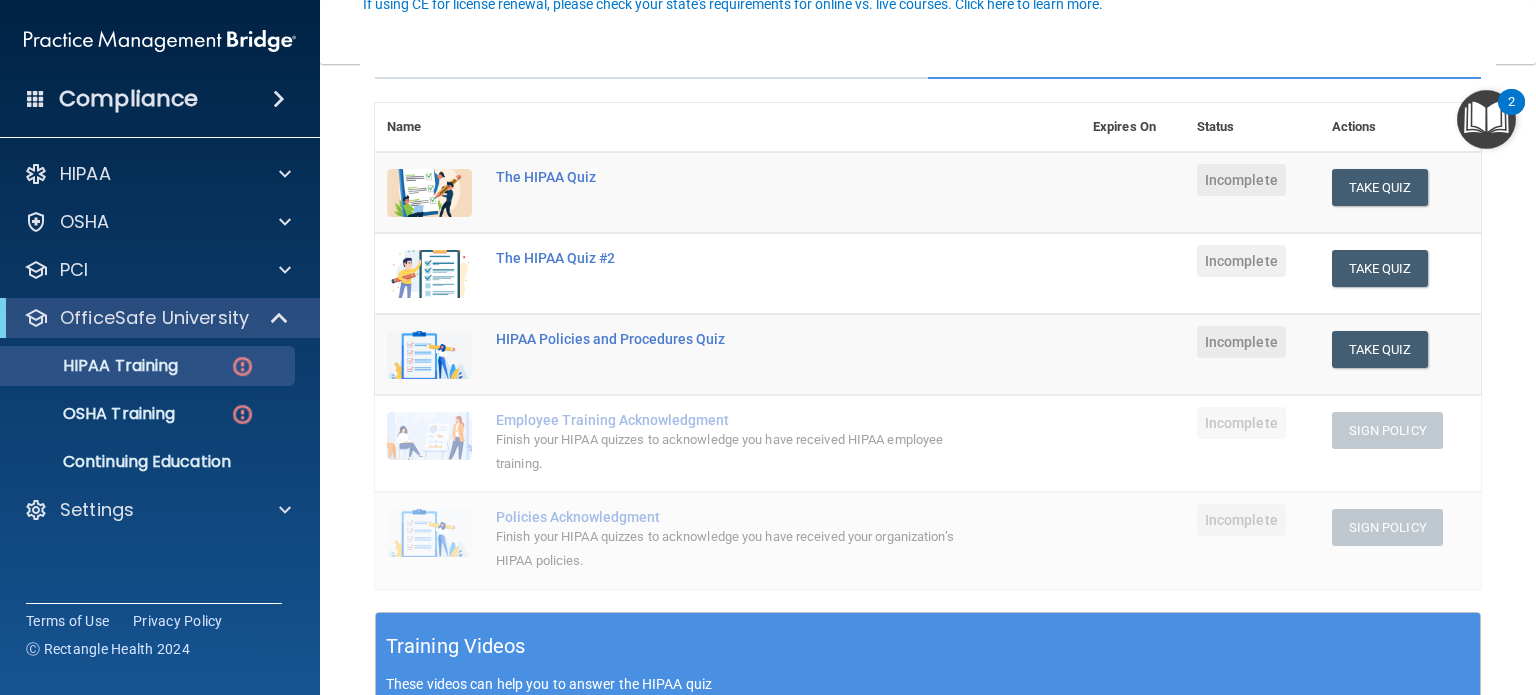 scroll, scrollTop: 0, scrollLeft: 0, axis: both 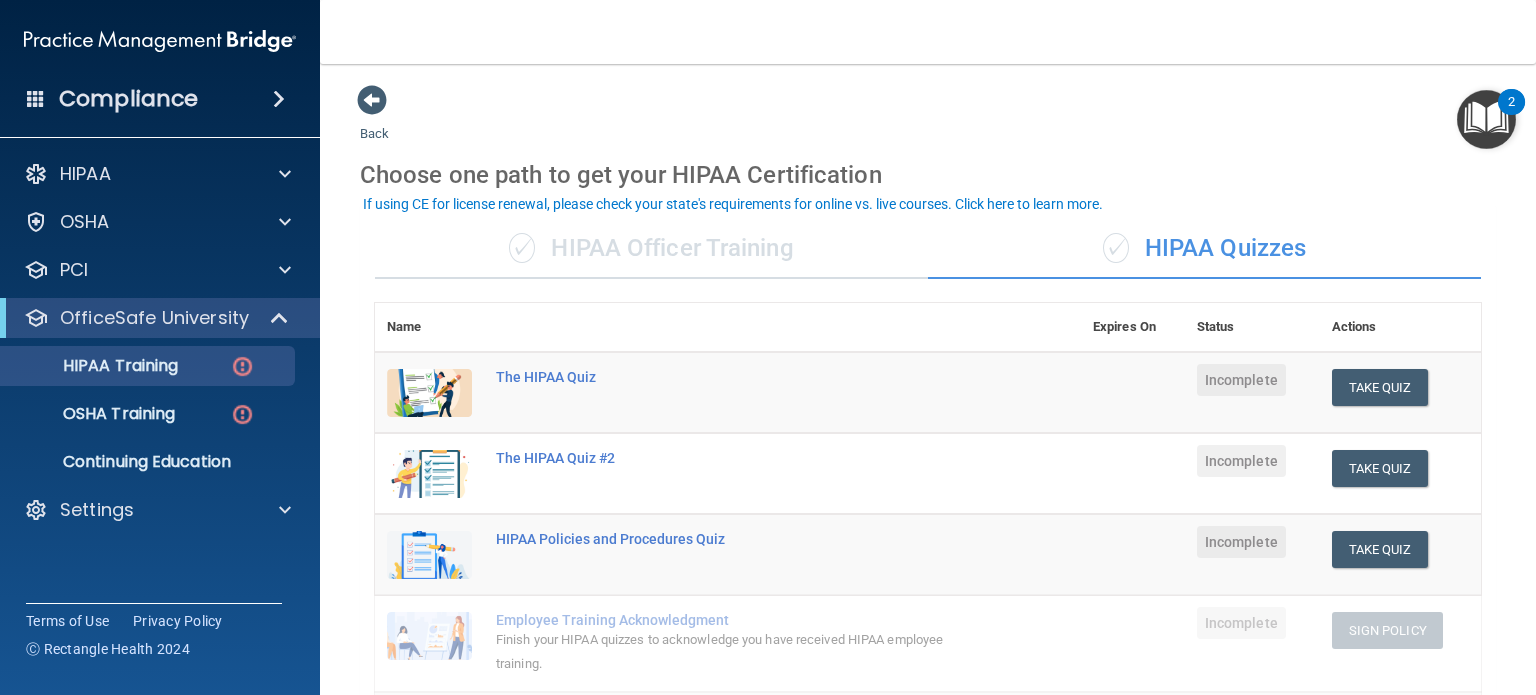 click on "✓   HIPAA Officer Training" at bounding box center (651, 249) 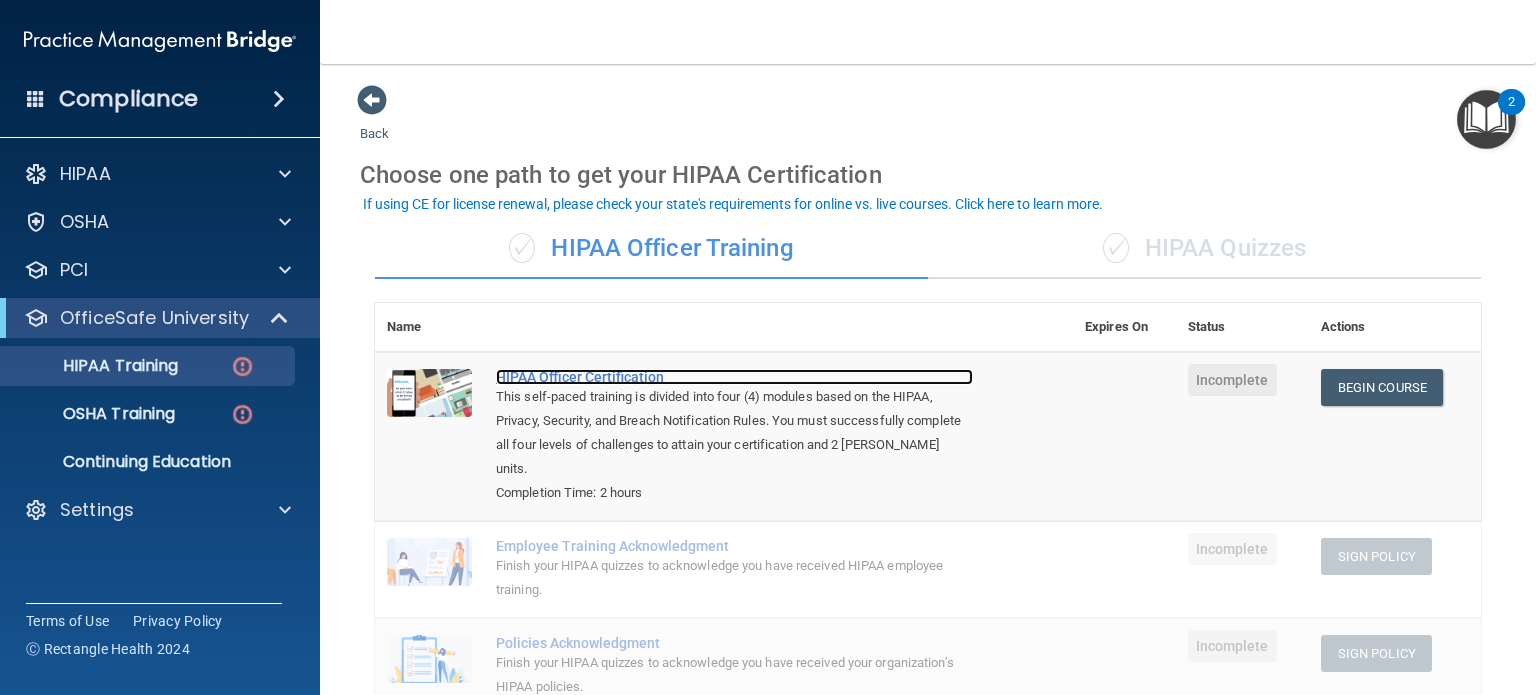 click on "HIPAA Officer Certification" at bounding box center (734, 377) 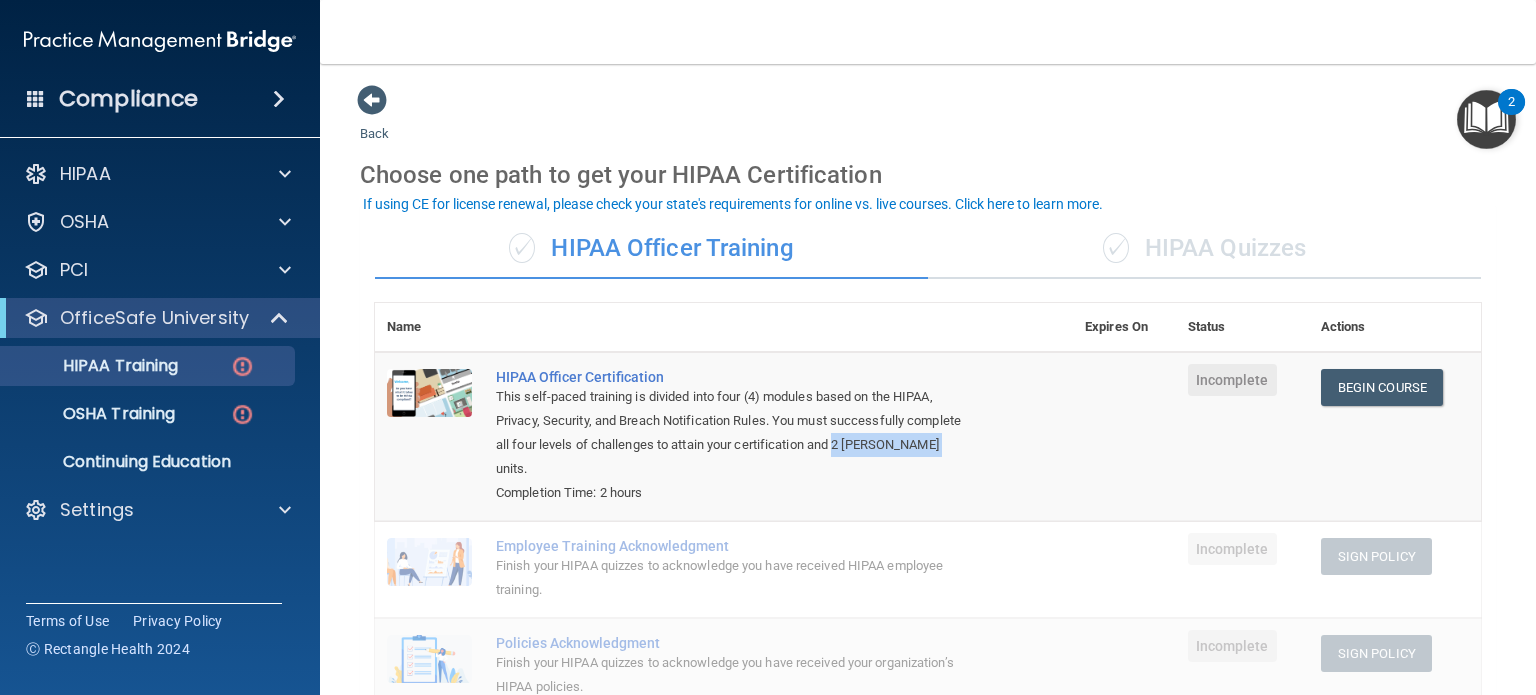 drag, startPoint x: 900, startPoint y: 442, endPoint x: 949, endPoint y: 461, distance: 52.554733 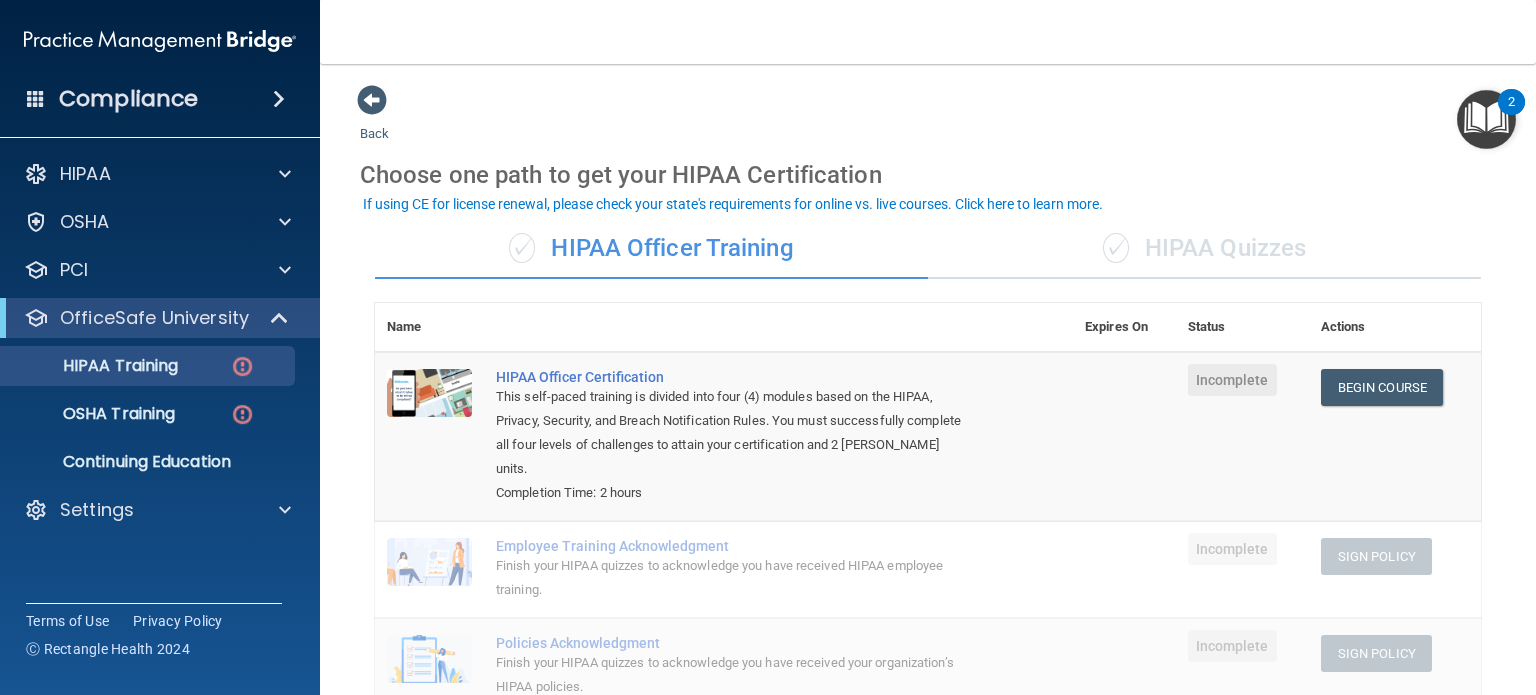 click on "This self-paced training is divided into four (4) modules based on the HIPAA, Privacy, Security, and Breach Notification Rules. You must successfully complete all four levels of challenges to attain your certification and 2 PACE CE units." at bounding box center [734, 433] 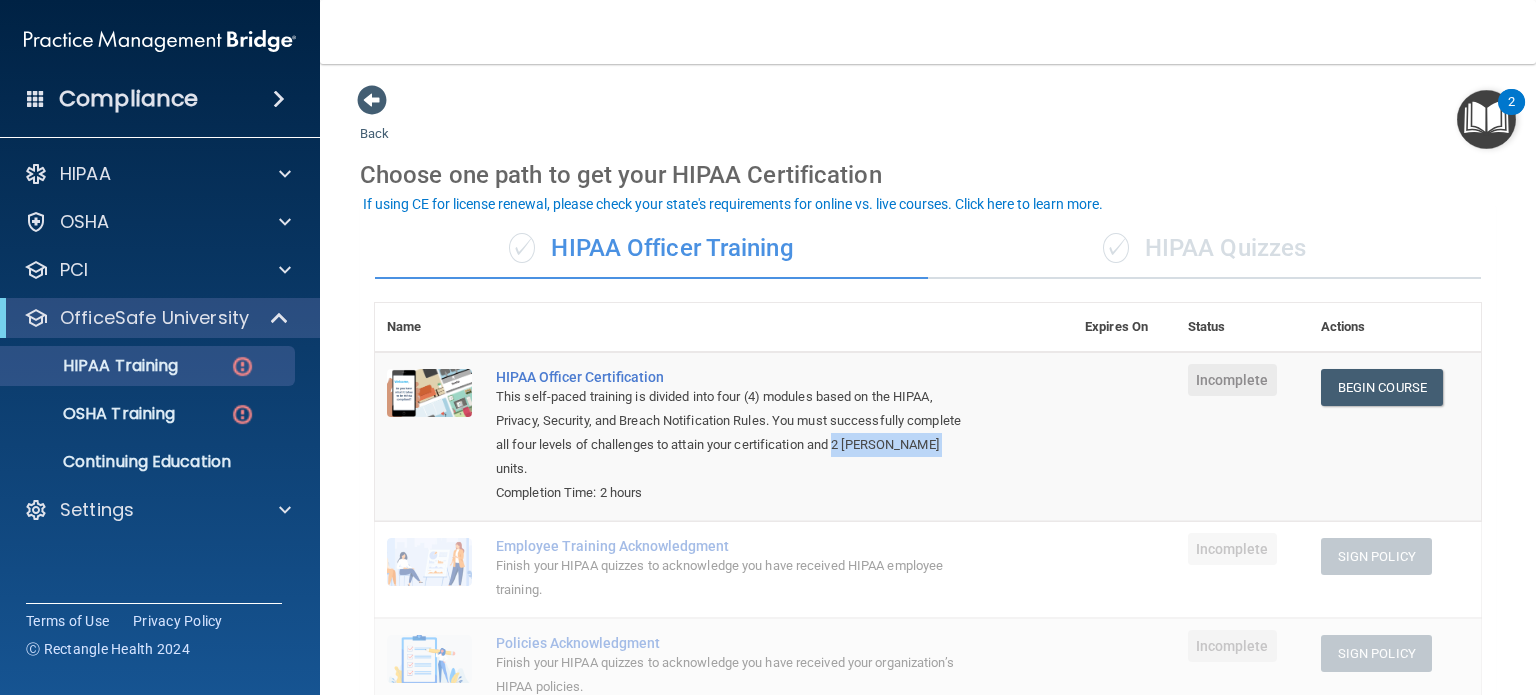 drag, startPoint x: 899, startPoint y: 444, endPoint x: 953, endPoint y: 459, distance: 56.044624 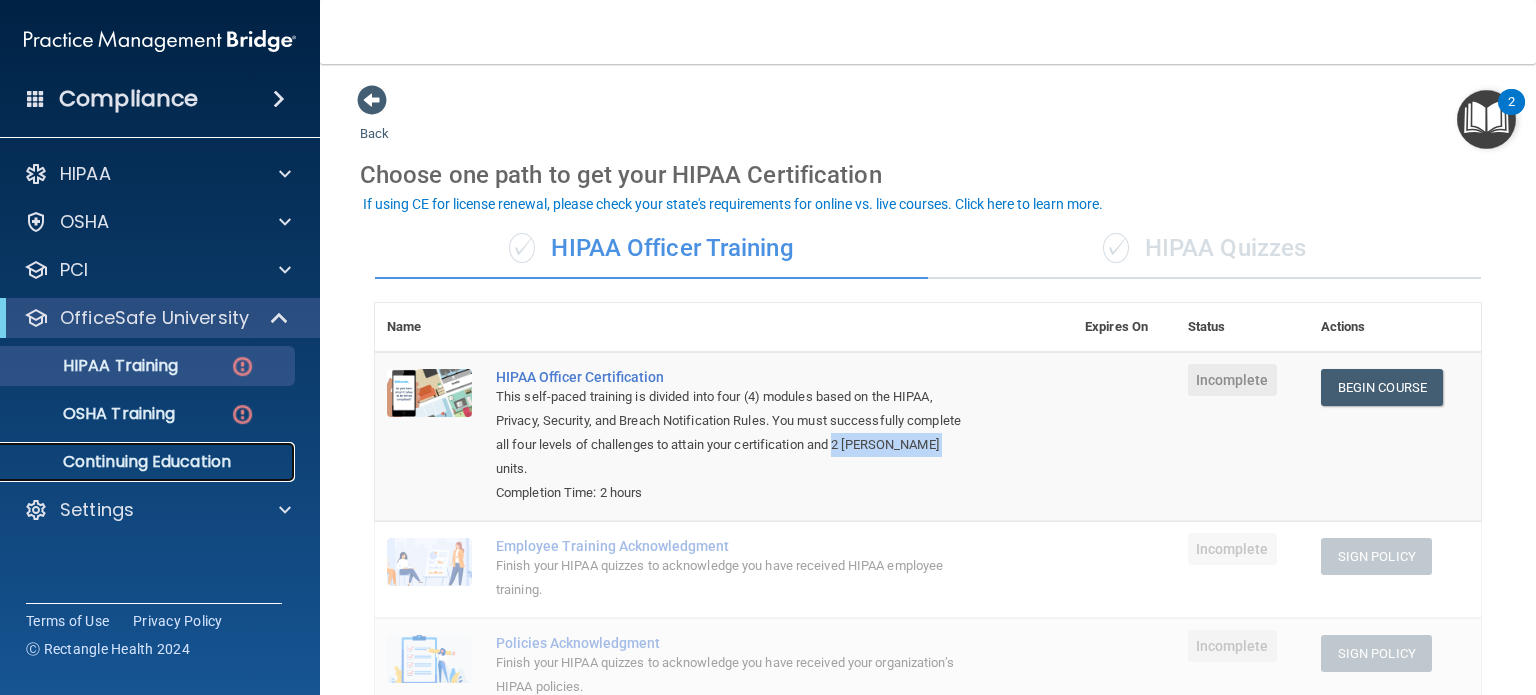 click on "Continuing Education" at bounding box center [149, 462] 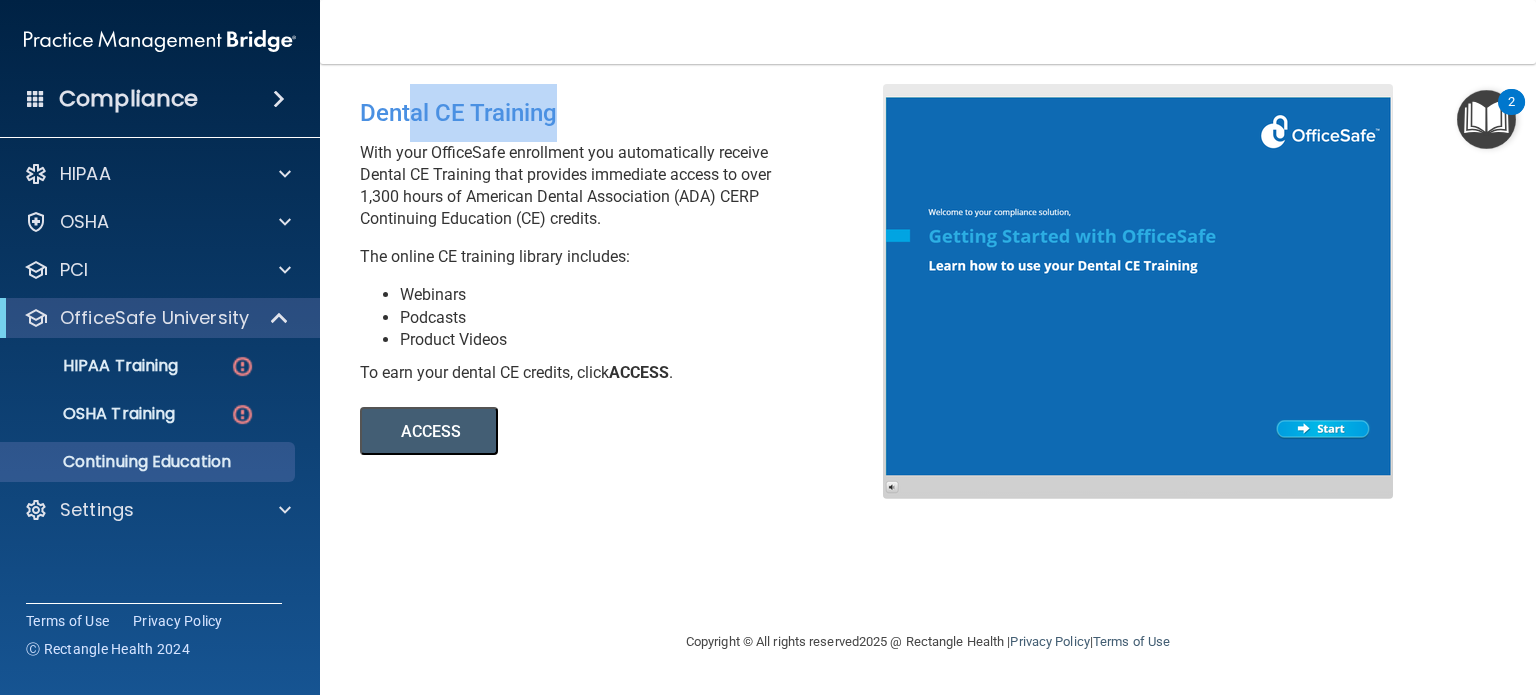 drag, startPoint x: 409, startPoint y: 104, endPoint x: 612, endPoint y: 105, distance: 203.00246 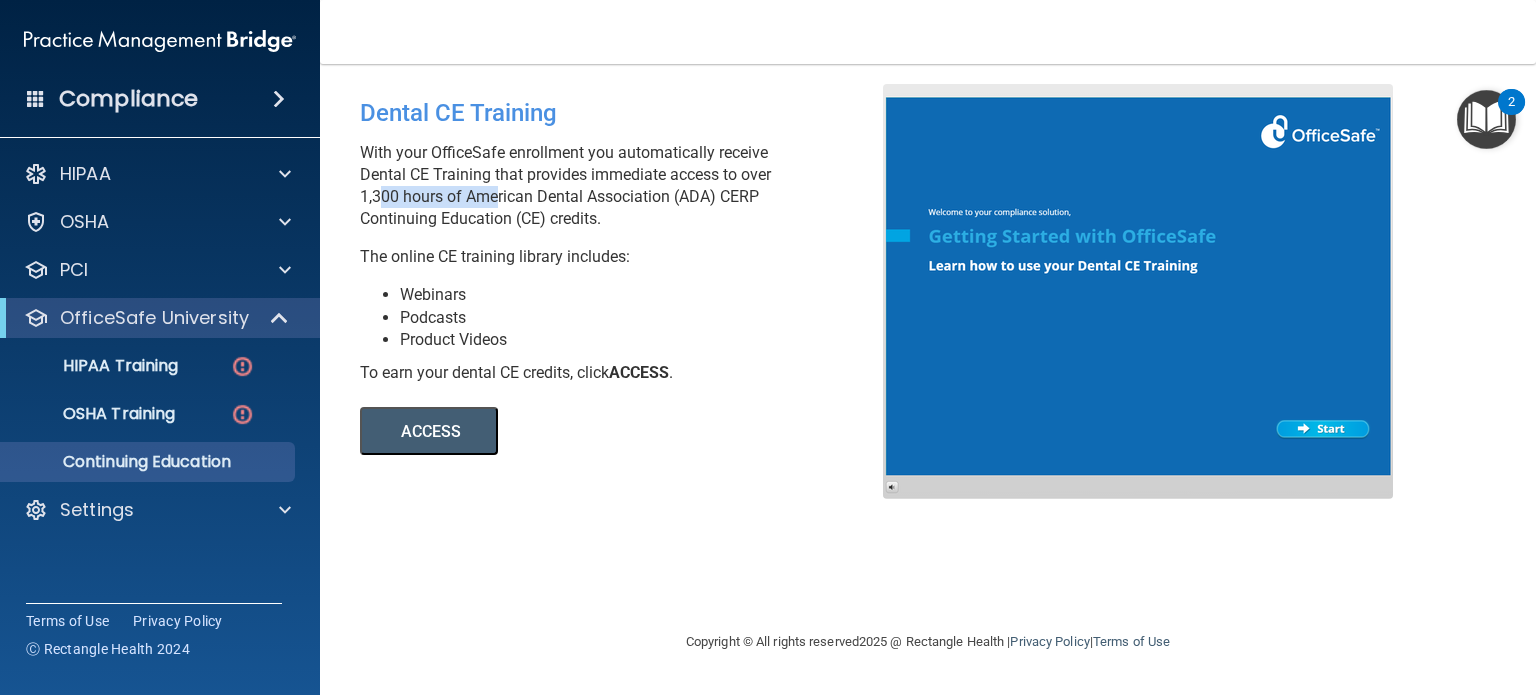 drag, startPoint x: 376, startPoint y: 198, endPoint x: 494, endPoint y: 195, distance: 118.03813 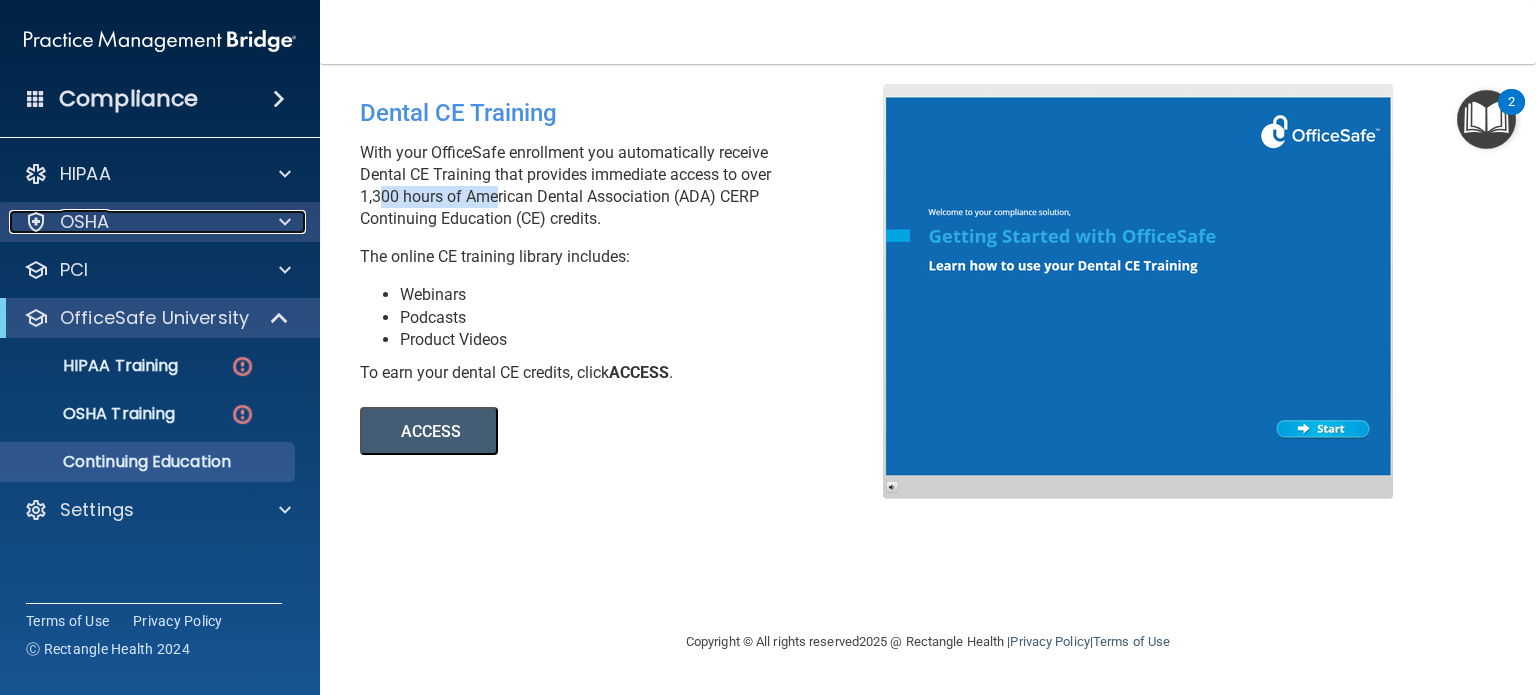 click at bounding box center (285, 222) 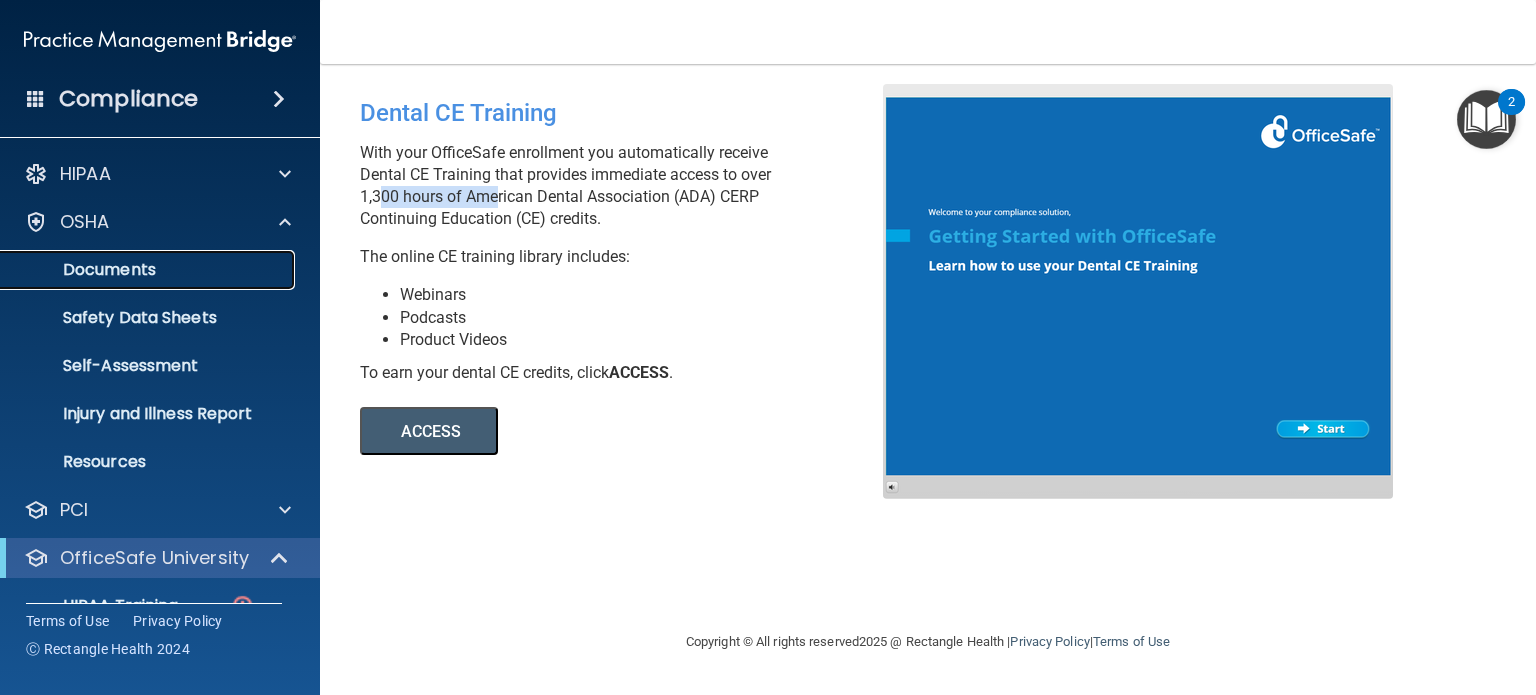 click on "Documents" at bounding box center [149, 270] 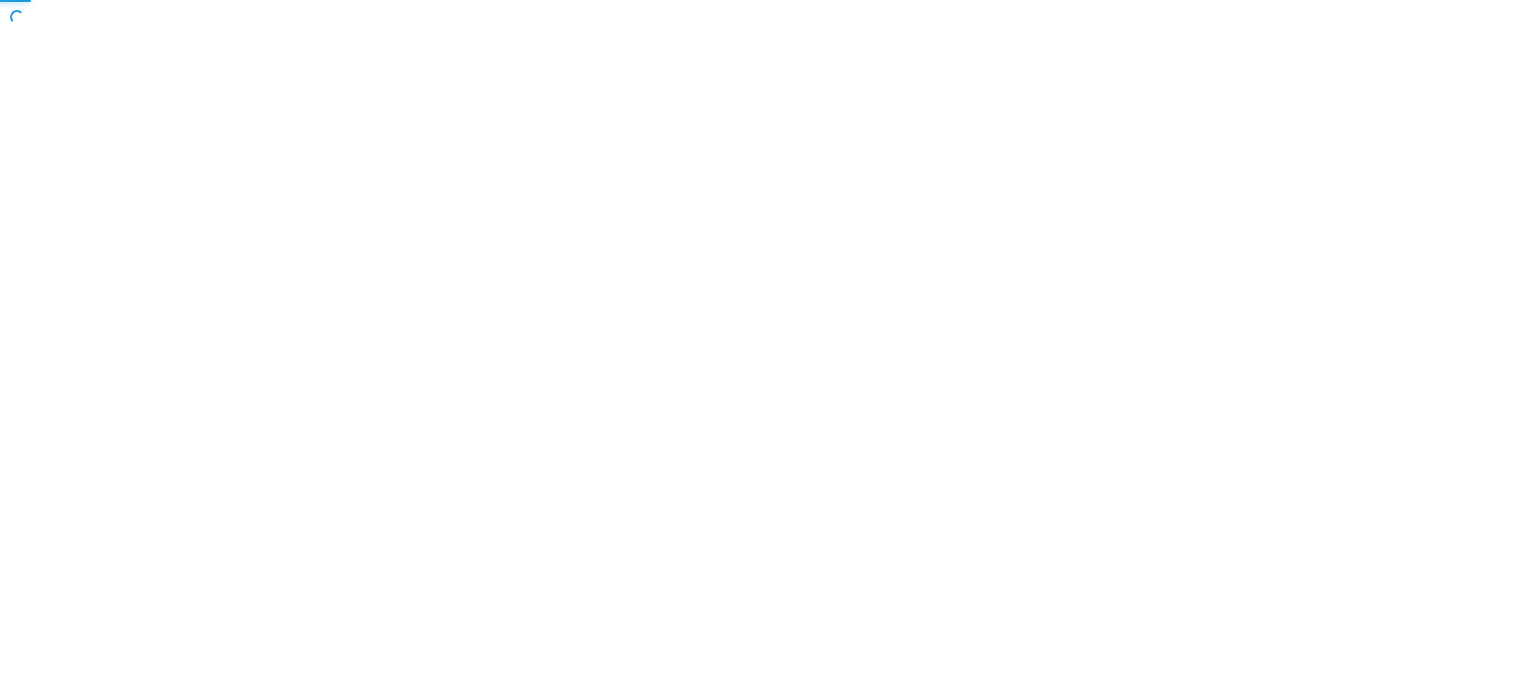 scroll, scrollTop: 0, scrollLeft: 0, axis: both 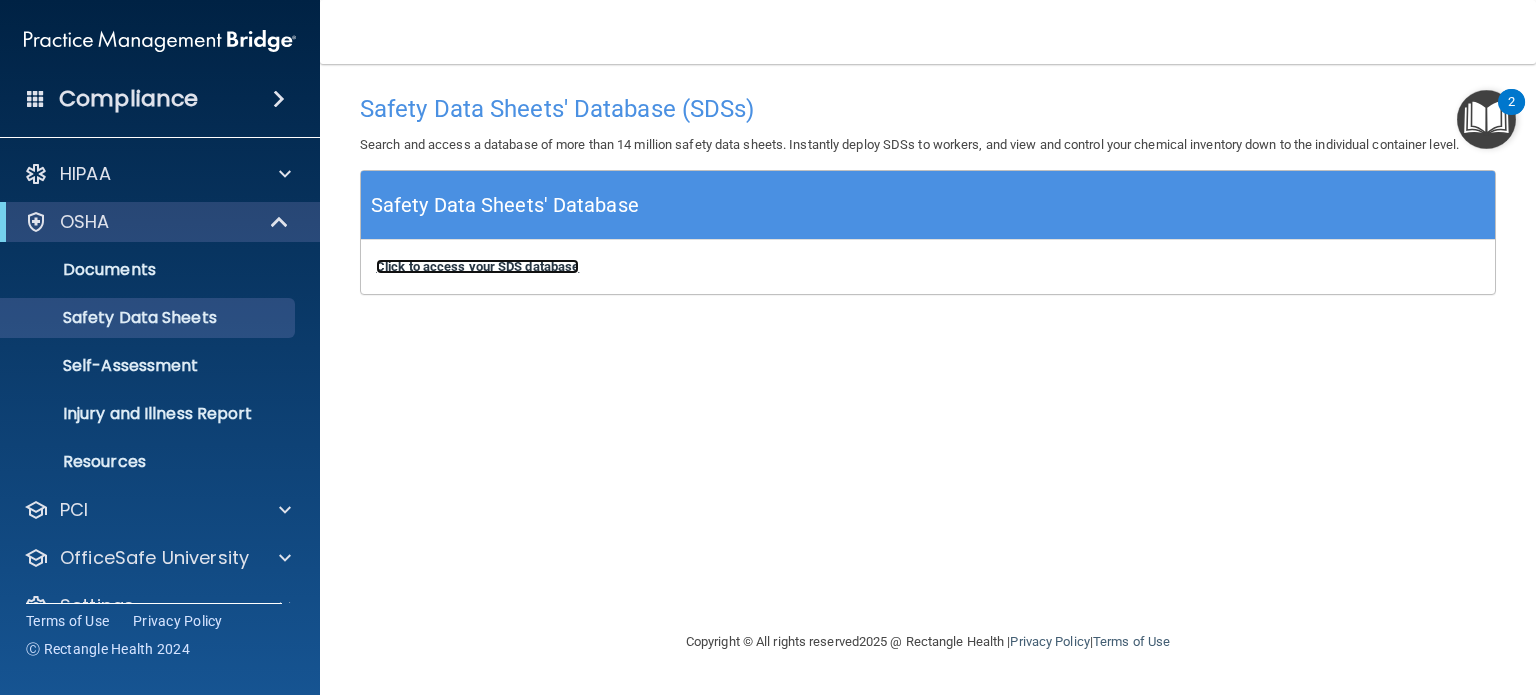 click on "Click to access your SDS database" at bounding box center (477, 266) 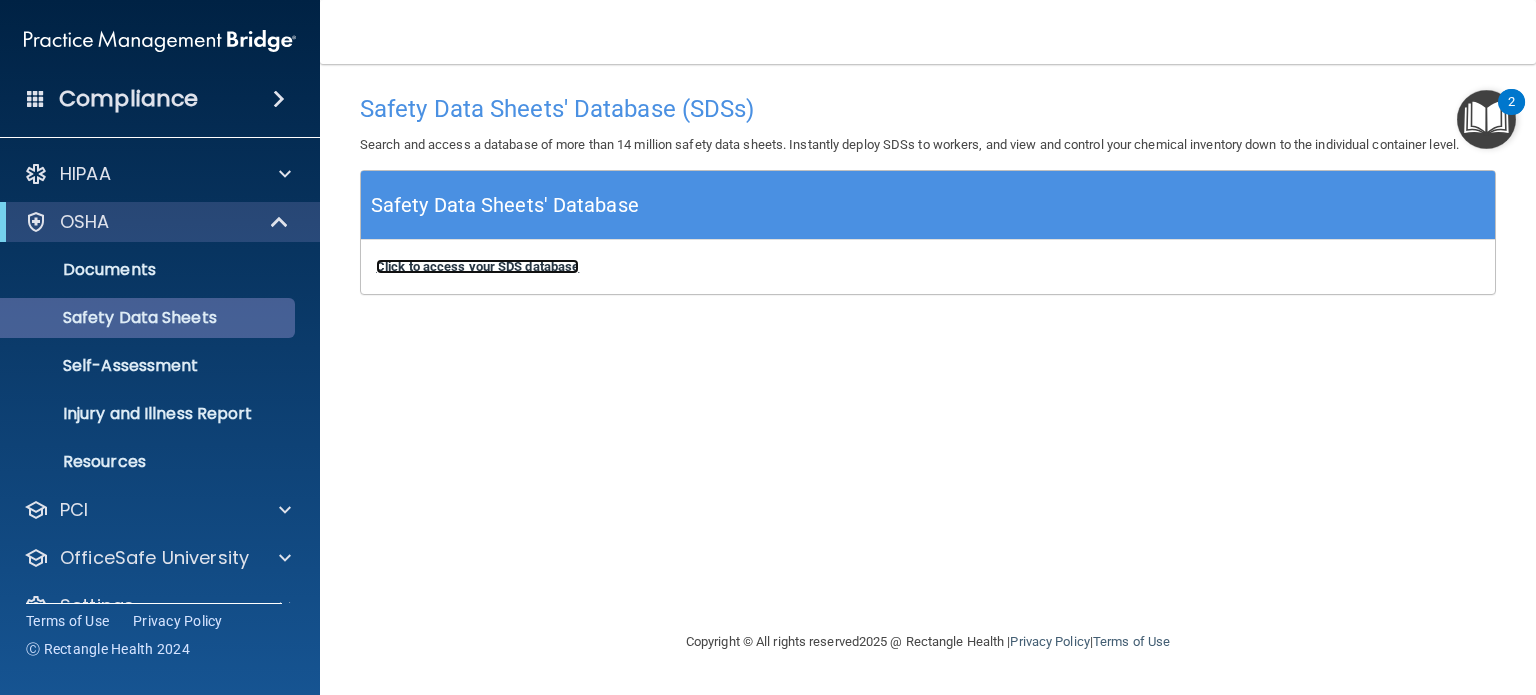 scroll, scrollTop: 38, scrollLeft: 0, axis: vertical 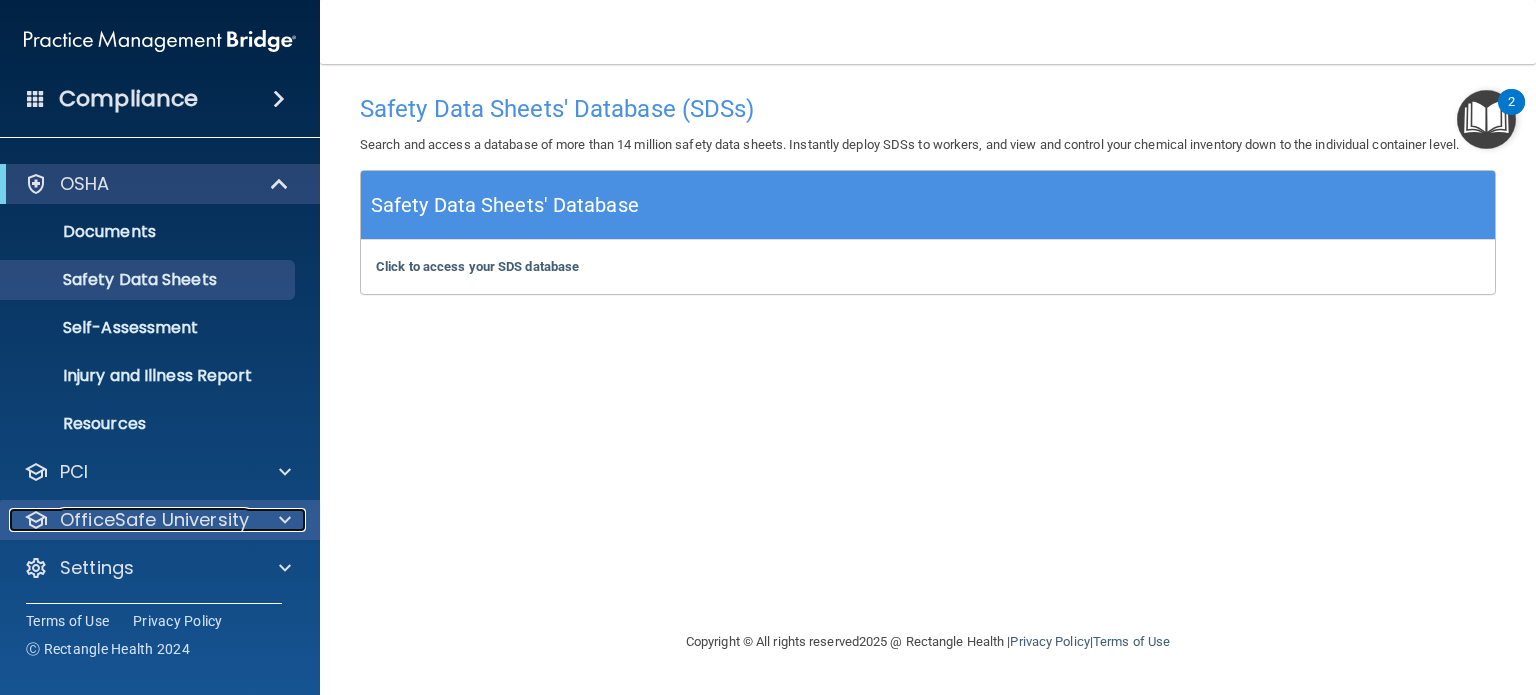 click at bounding box center [285, 520] 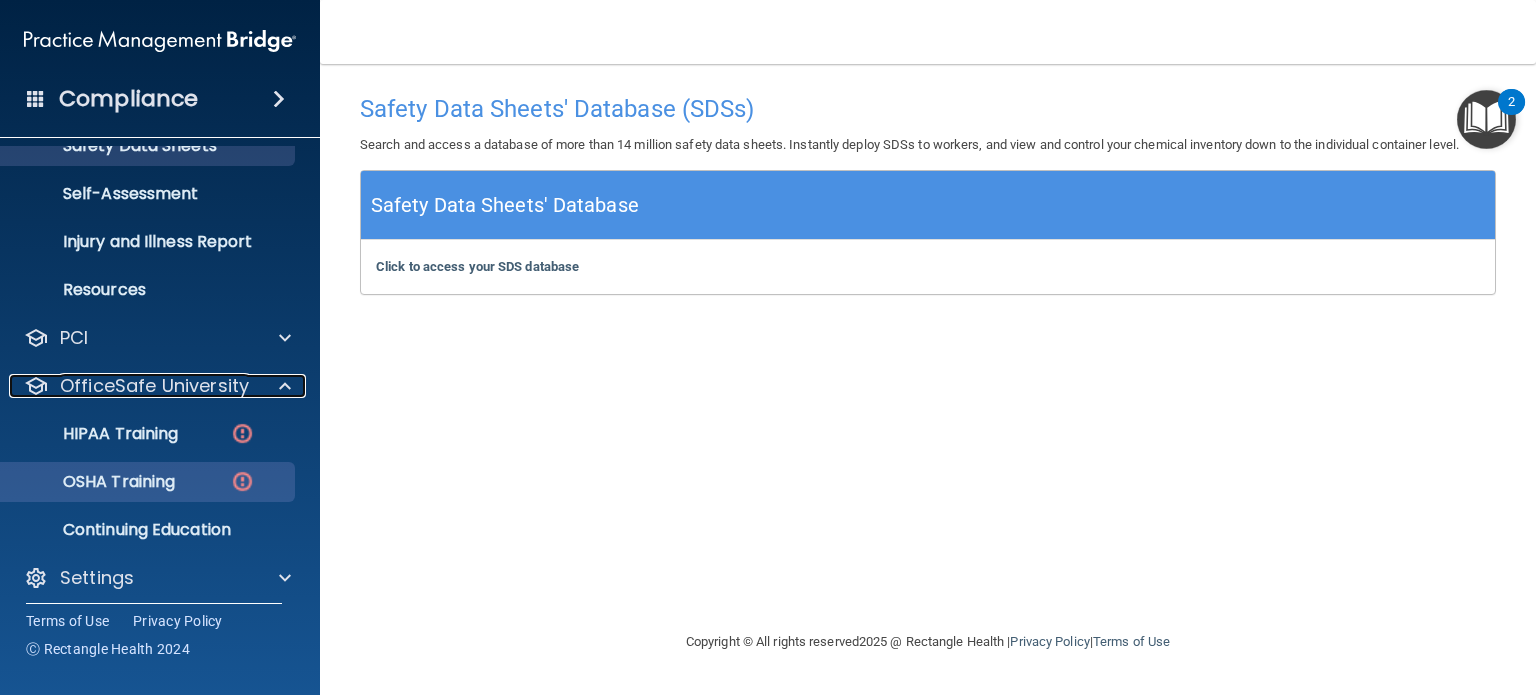 scroll, scrollTop: 181, scrollLeft: 0, axis: vertical 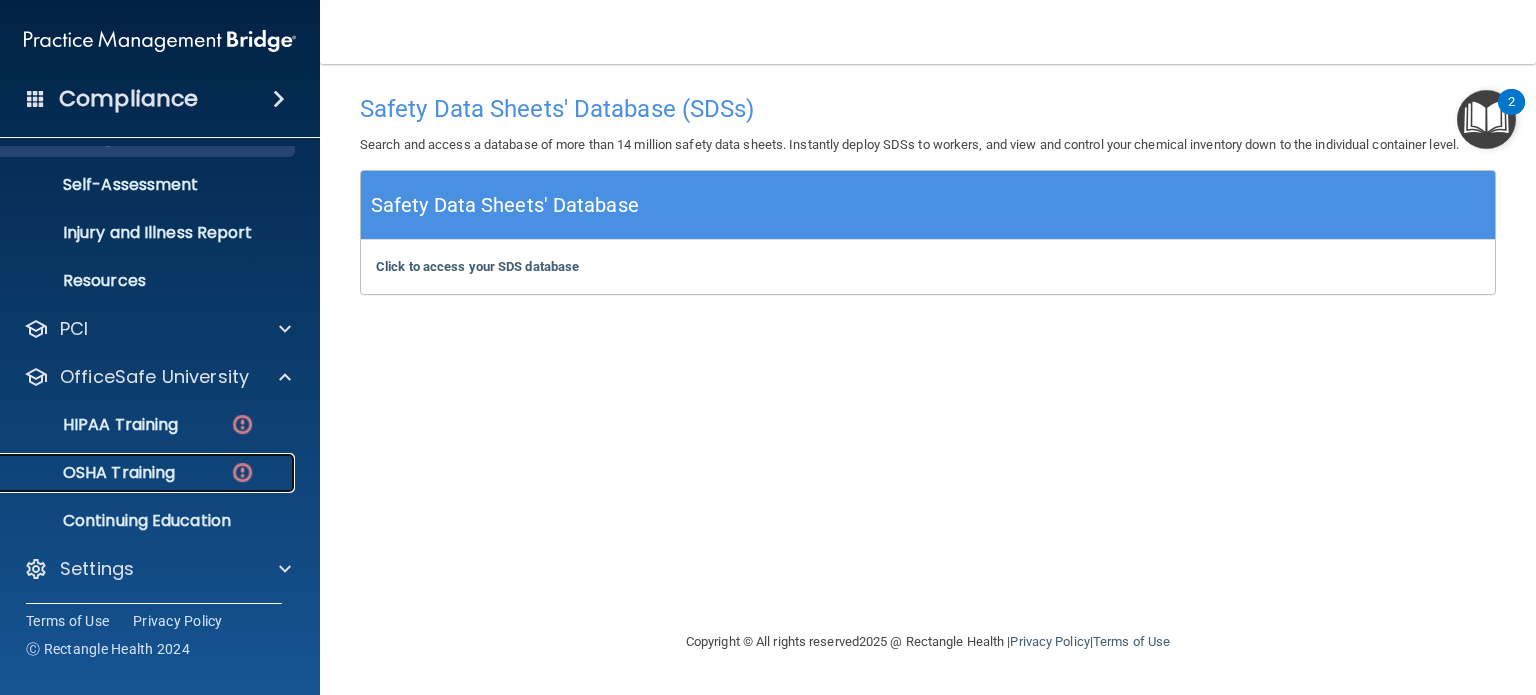 click on "OSHA Training" at bounding box center [137, 473] 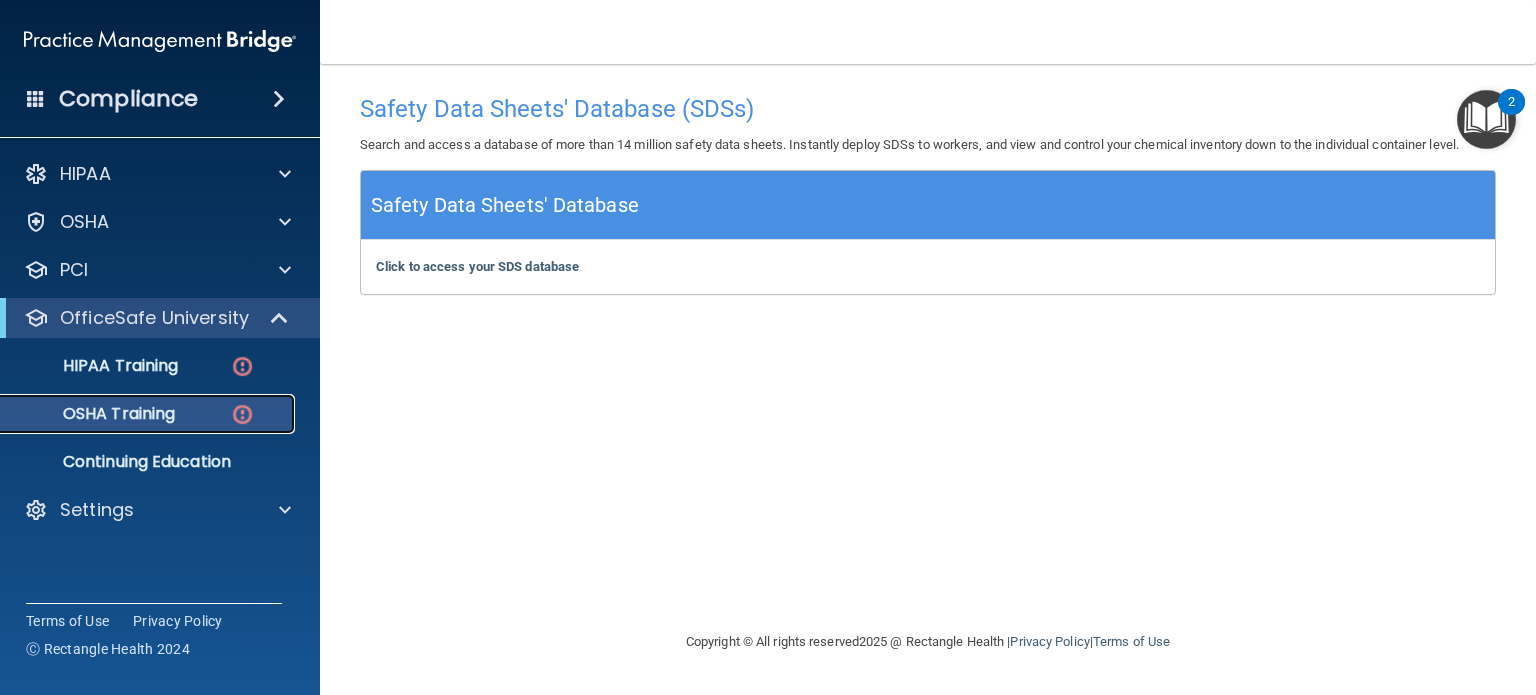 scroll, scrollTop: 0, scrollLeft: 0, axis: both 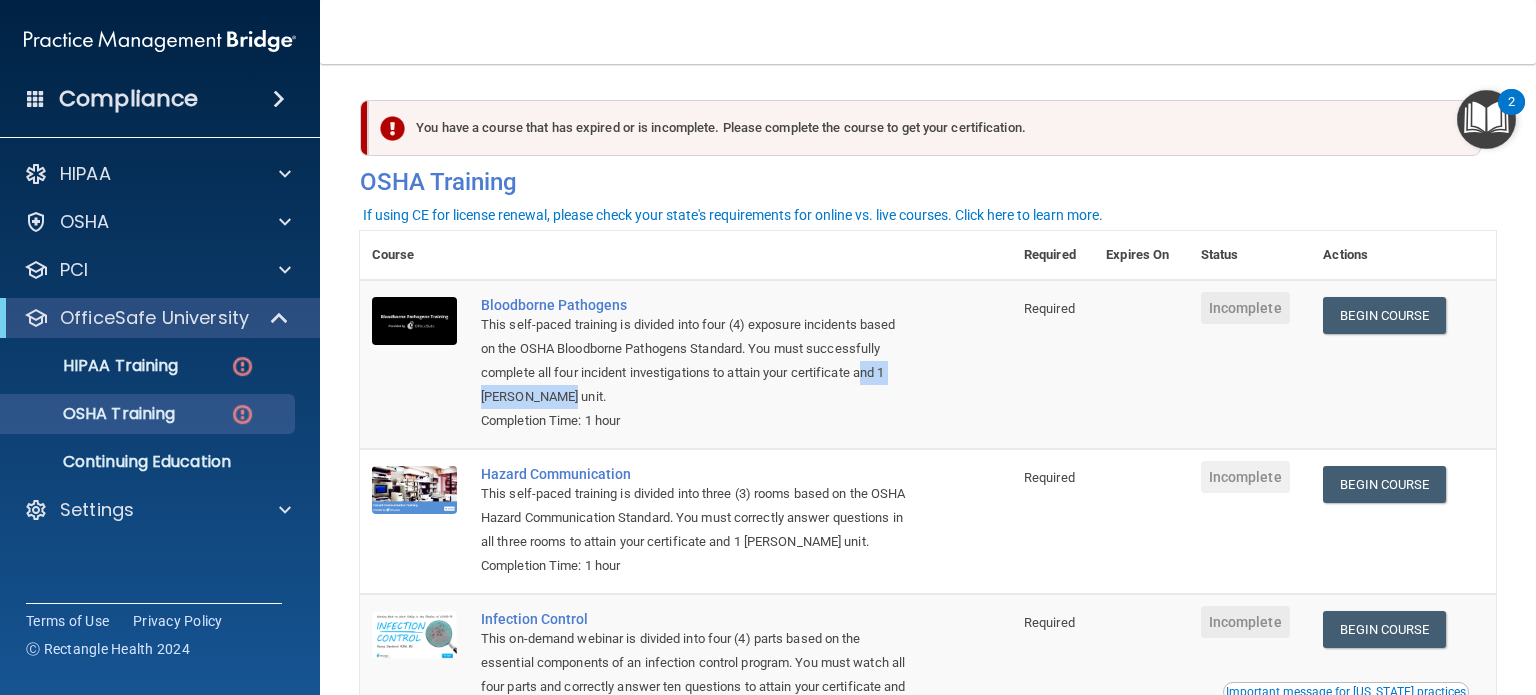 drag, startPoint x: 873, startPoint y: 369, endPoint x: 892, endPoint y: 392, distance: 29.832869 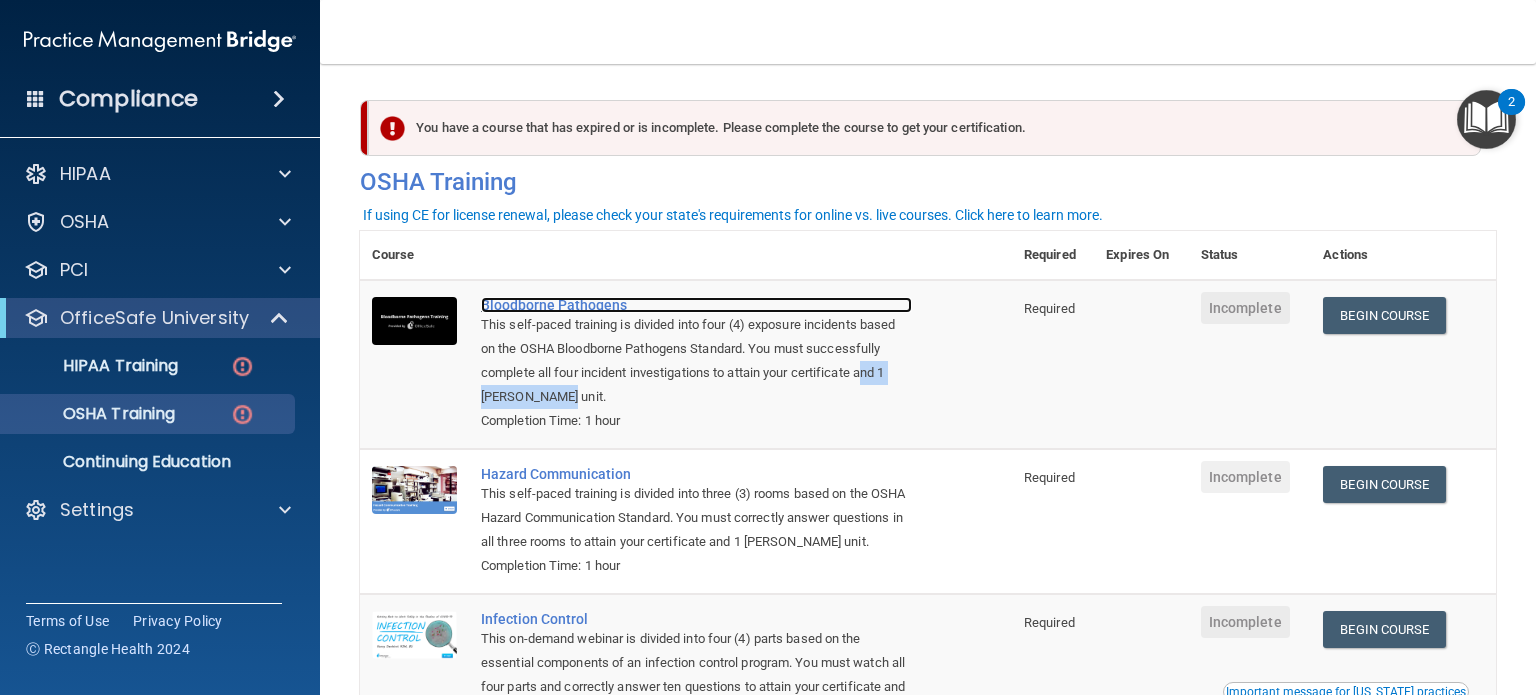 click on "Bloodborne Pathogens" at bounding box center [696, 305] 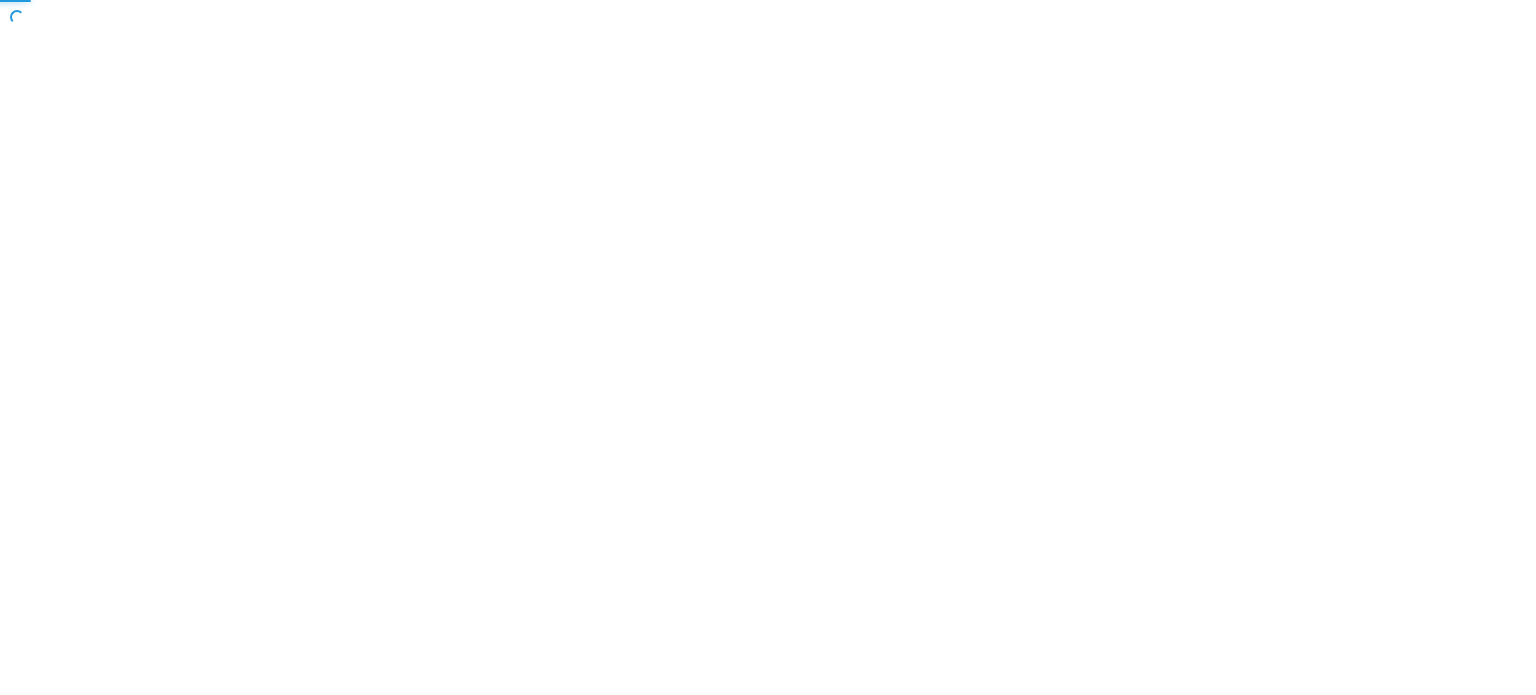 scroll, scrollTop: 0, scrollLeft: 0, axis: both 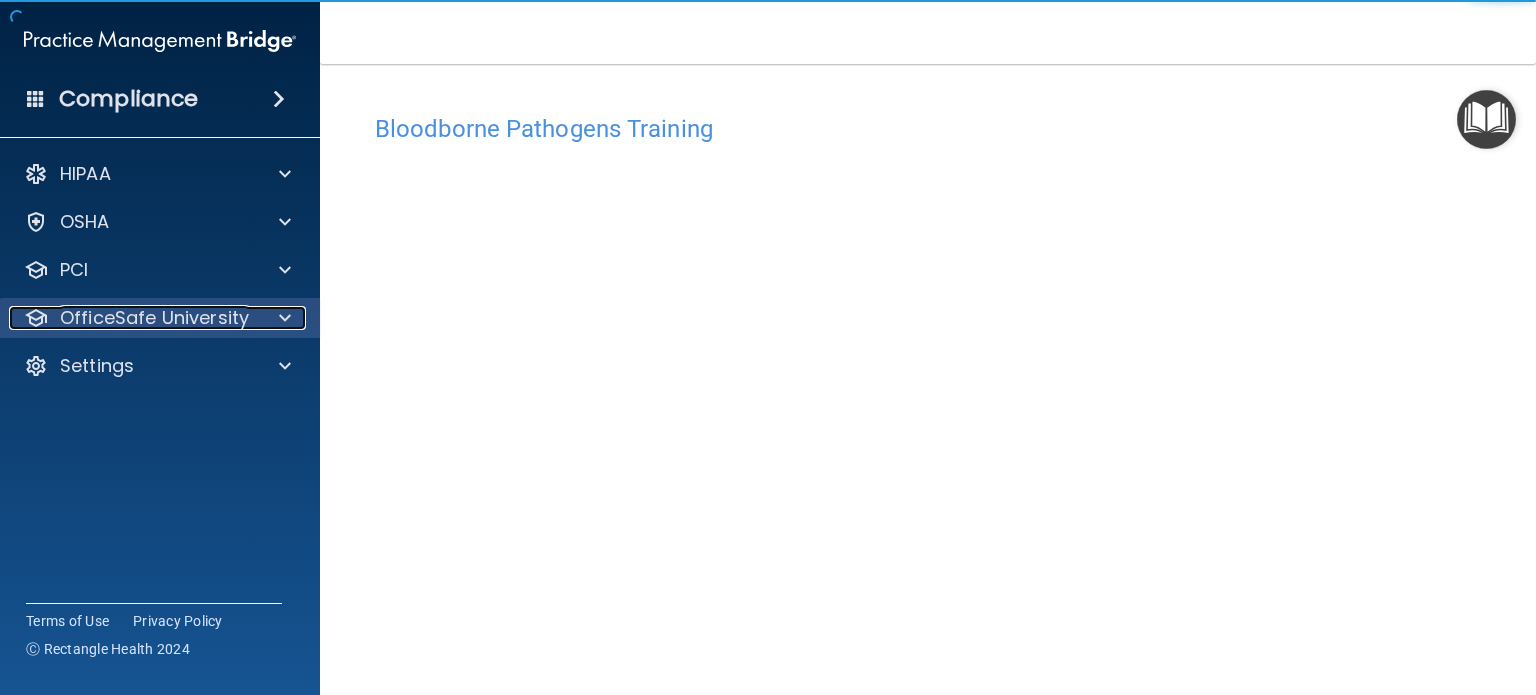 click on "OfficeSafe University" at bounding box center [154, 318] 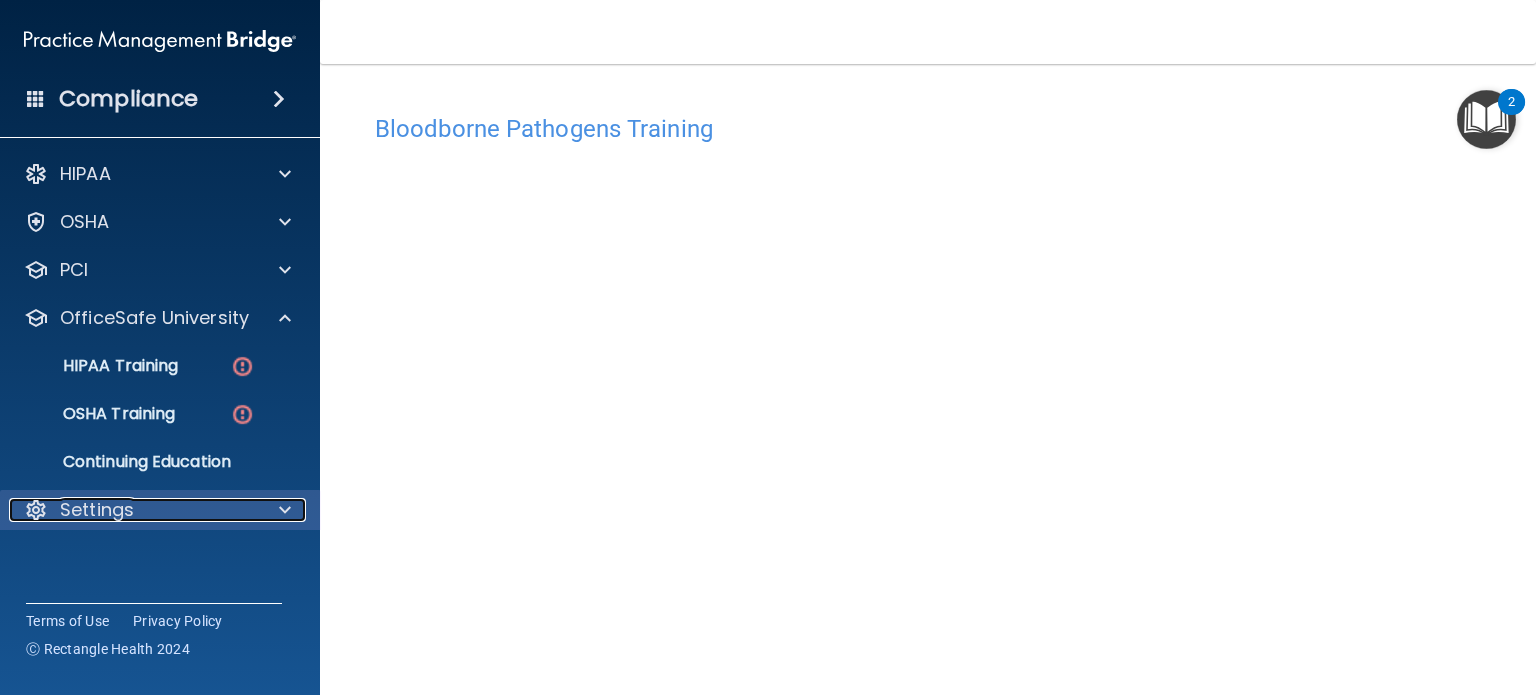 click on "Settings" at bounding box center (133, 510) 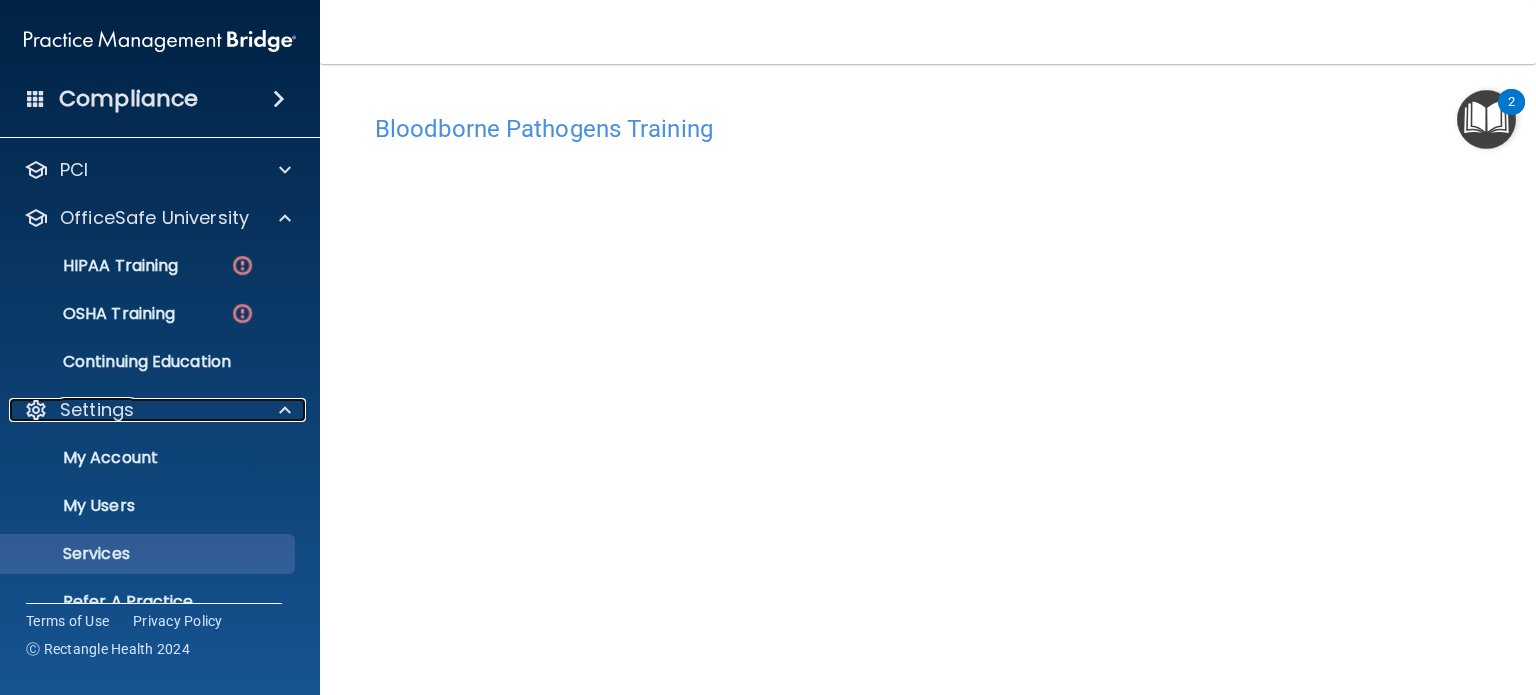 scroll, scrollTop: 182, scrollLeft: 0, axis: vertical 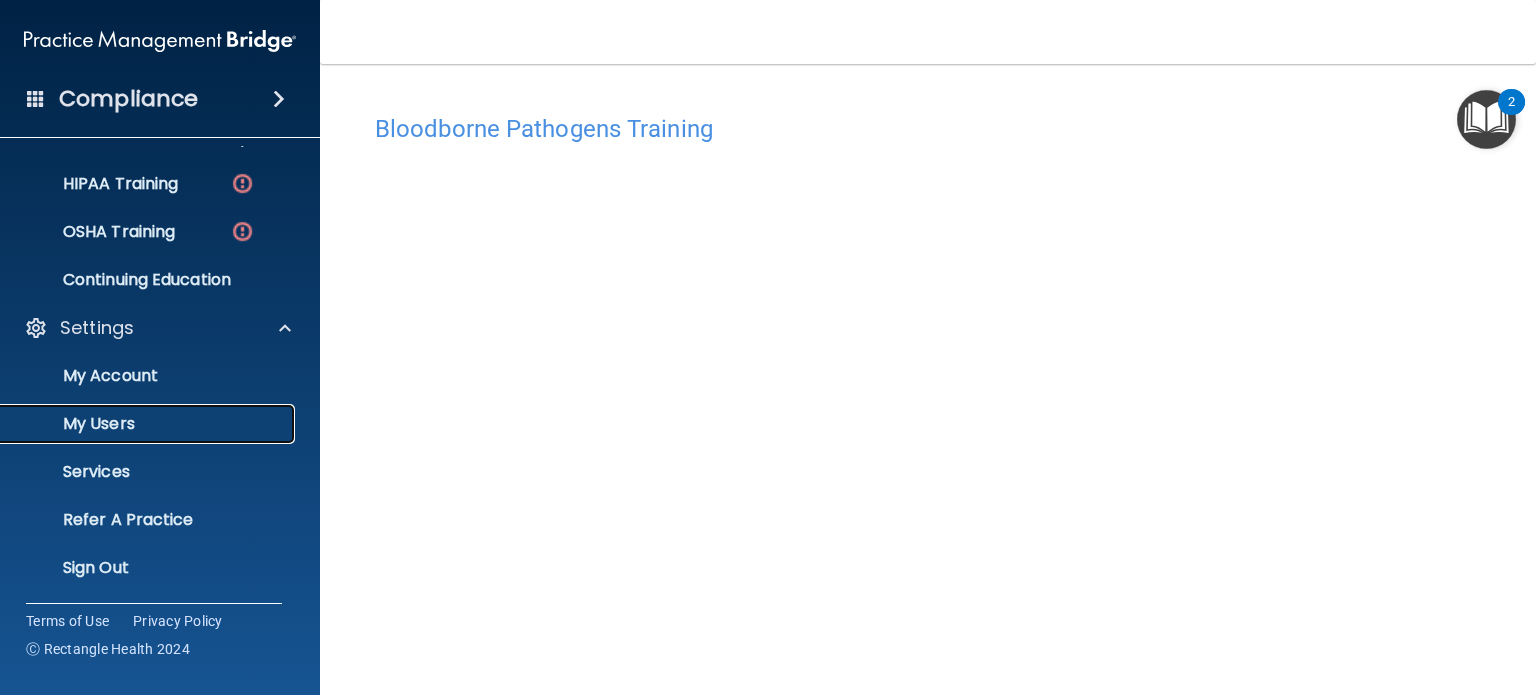 click on "My Users" at bounding box center (149, 424) 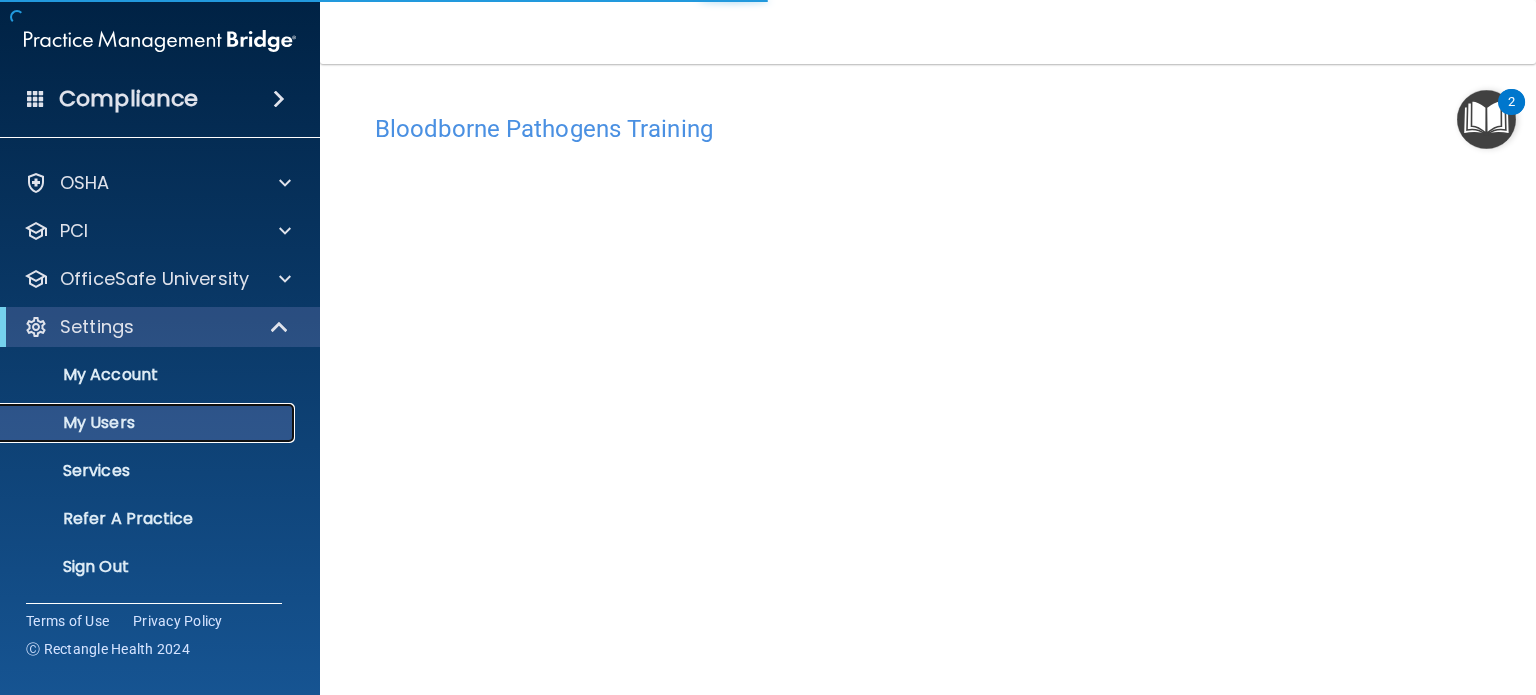 scroll, scrollTop: 38, scrollLeft: 0, axis: vertical 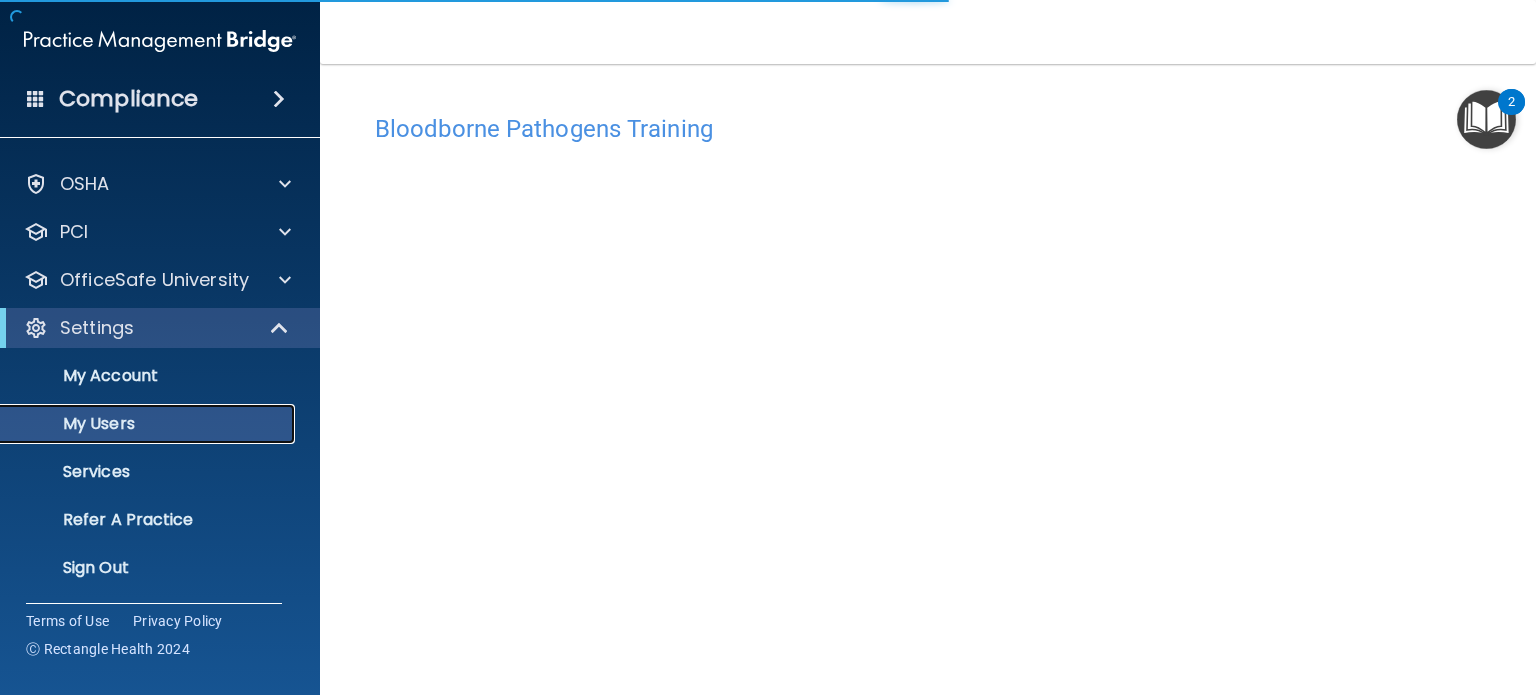 select on "20" 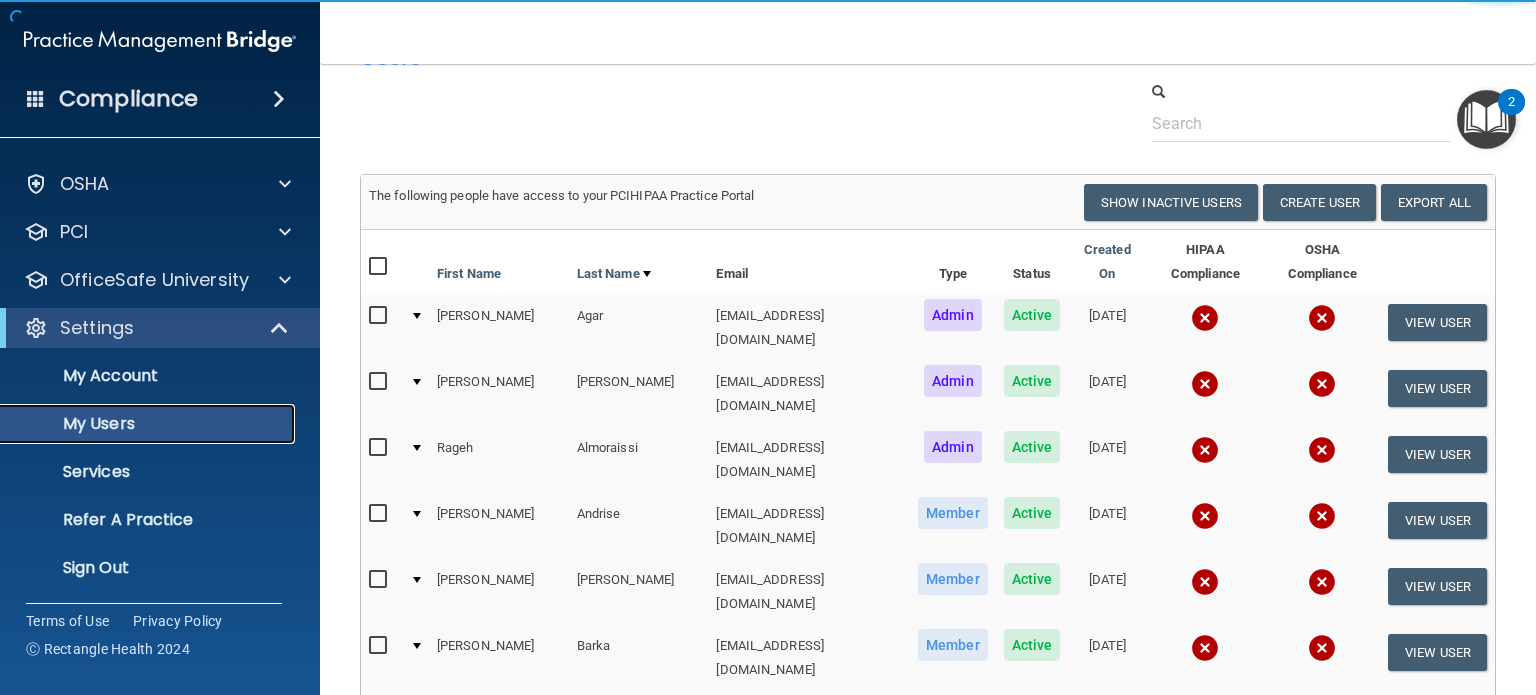 scroll, scrollTop: 100, scrollLeft: 0, axis: vertical 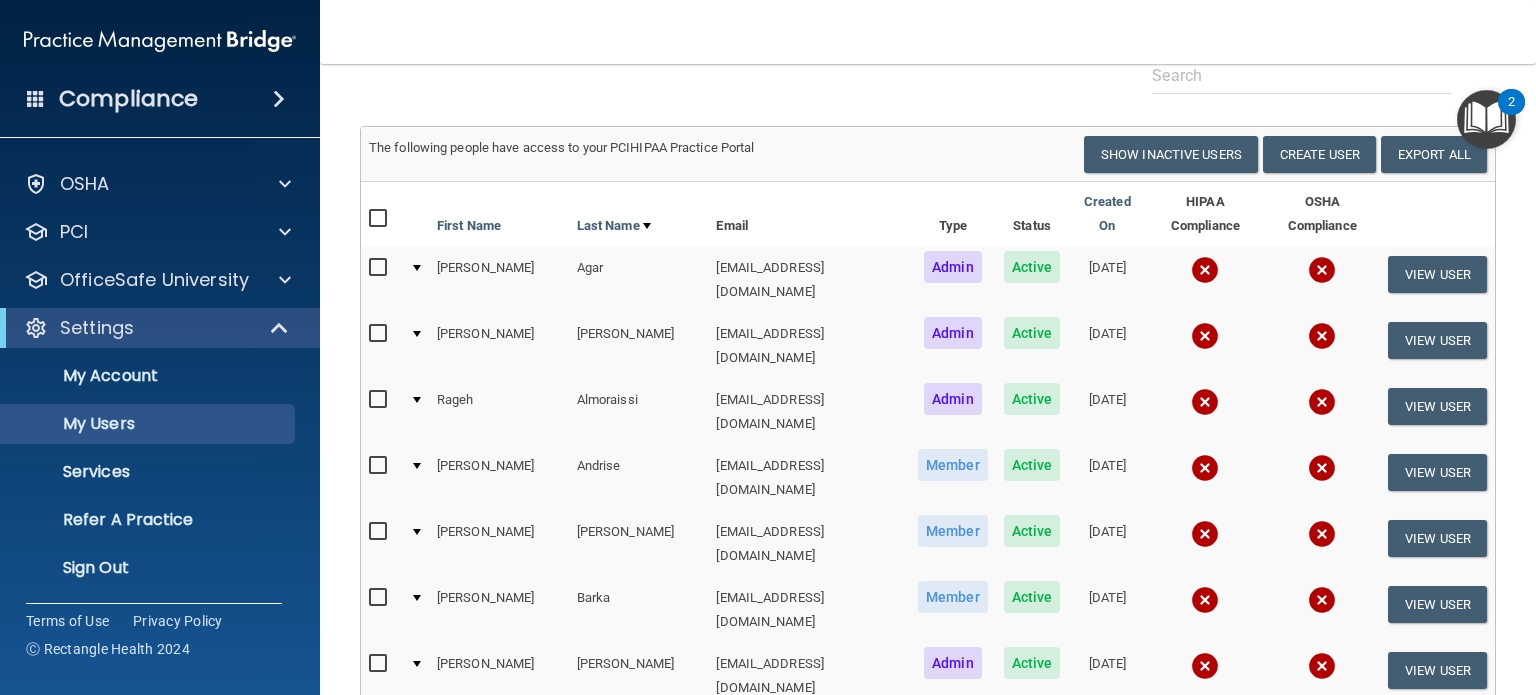 drag, startPoint x: 459, startPoint y: 248, endPoint x: 1105, endPoint y: 246, distance: 646.0031 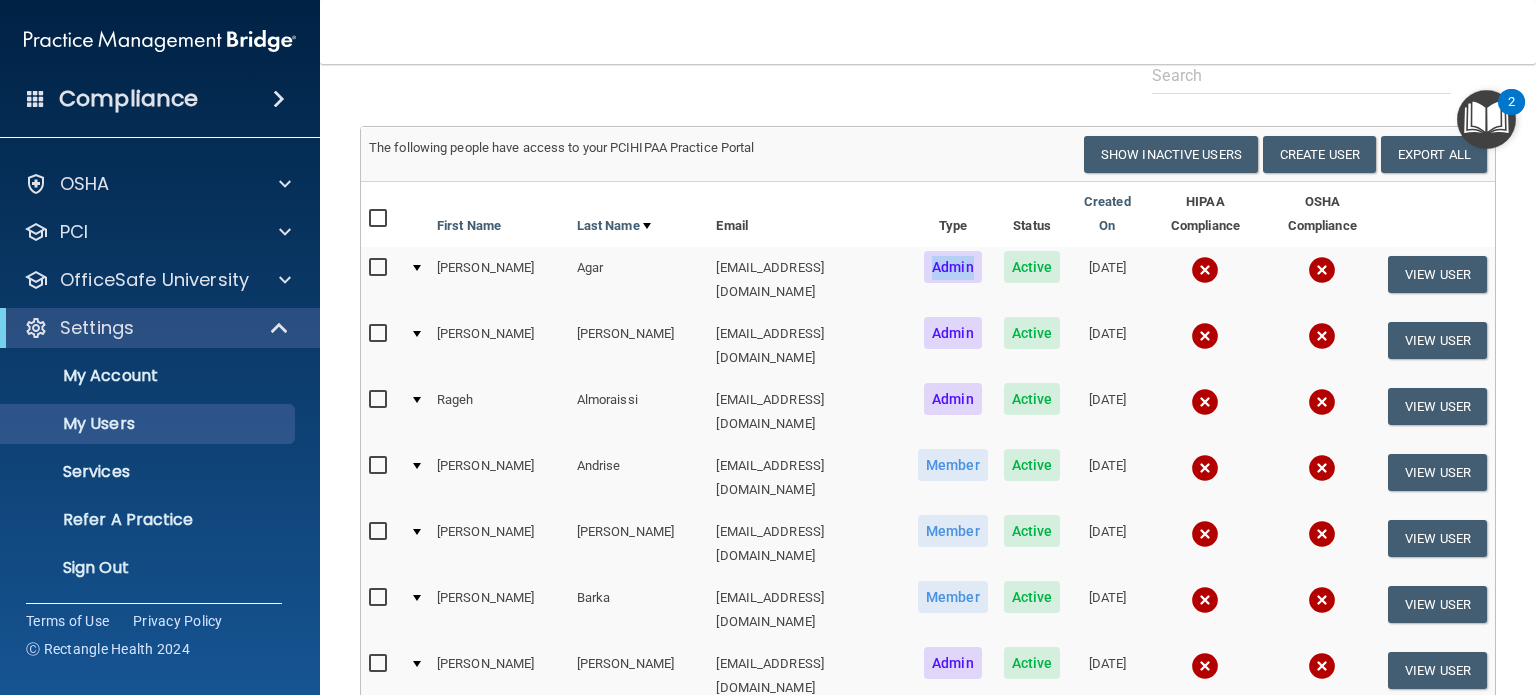 drag, startPoint x: 877, startPoint y: 246, endPoint x: 932, endPoint y: 246, distance: 55 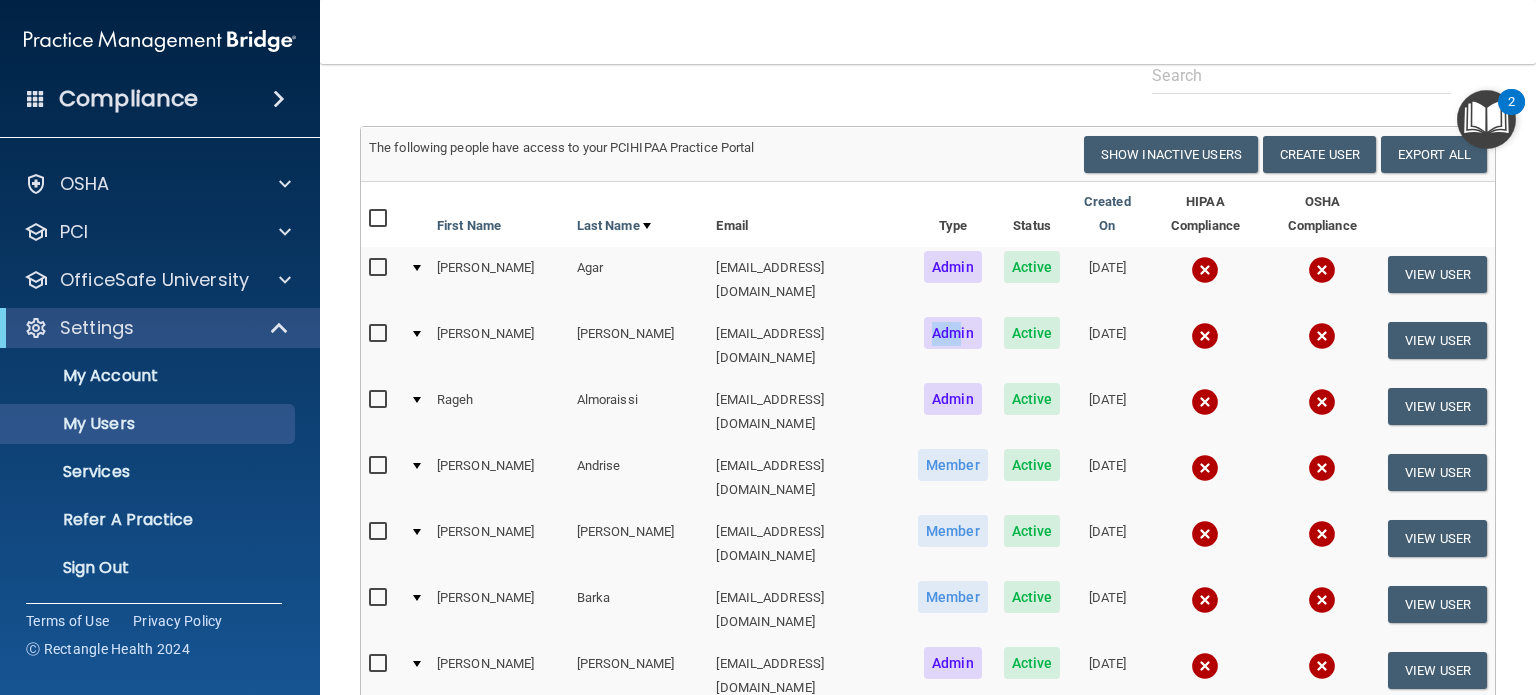 click on "Admin" at bounding box center (953, 333) 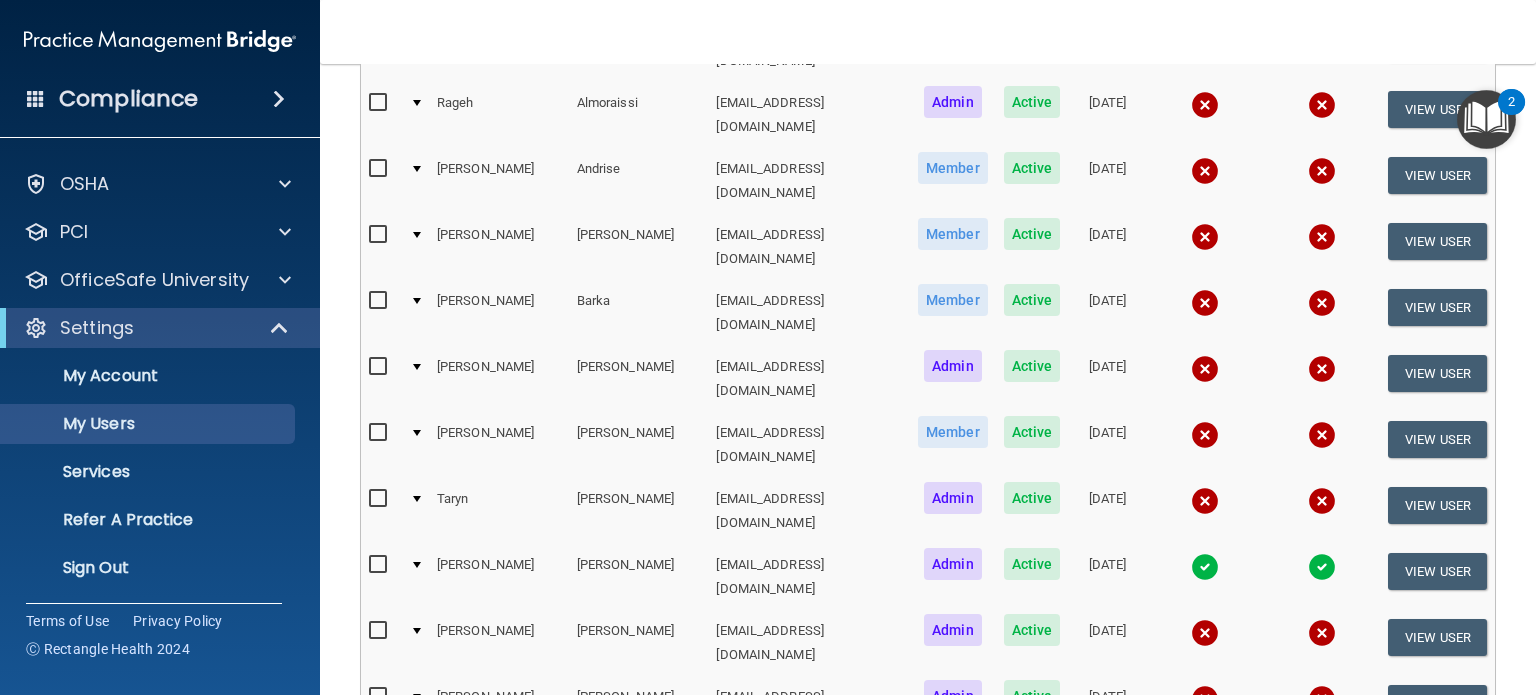 scroll, scrollTop: 400, scrollLeft: 0, axis: vertical 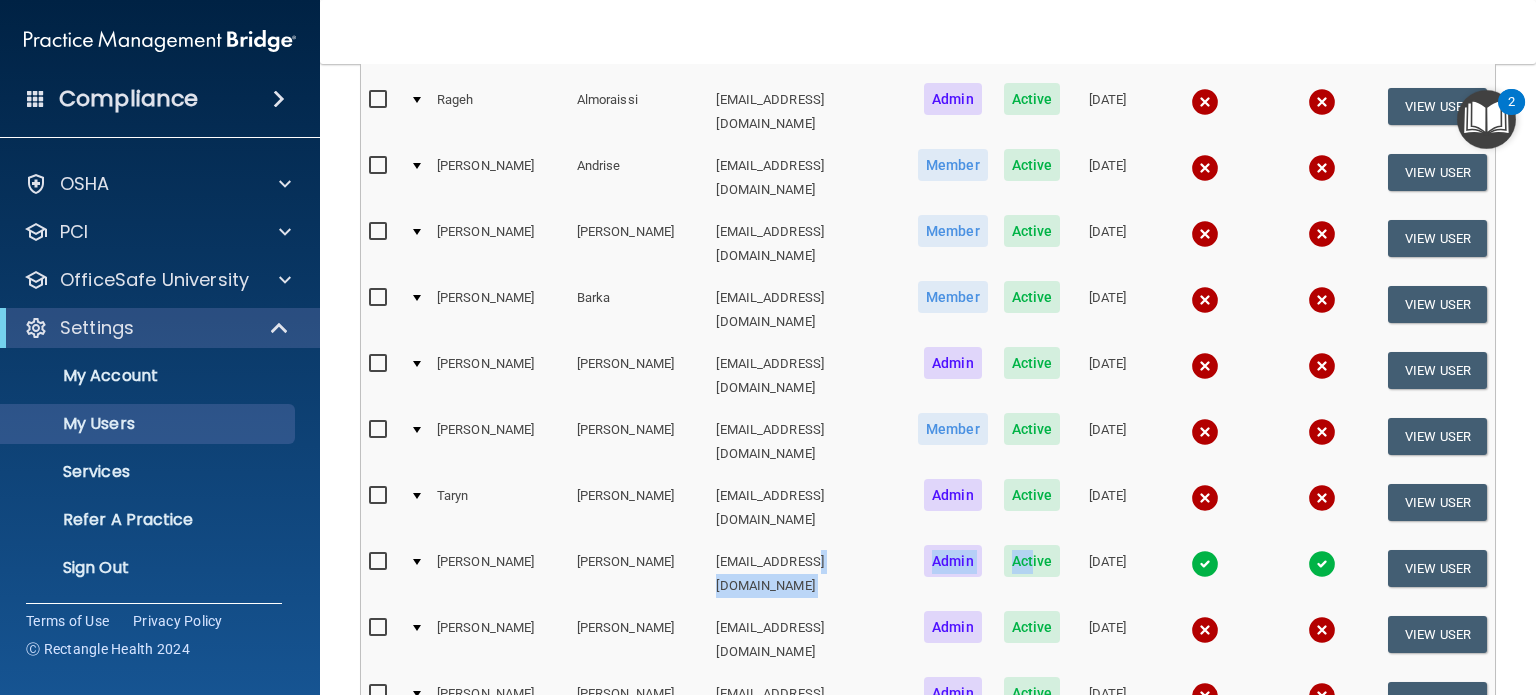 drag, startPoint x: 712, startPoint y: 429, endPoint x: 986, endPoint y: 430, distance: 274.00183 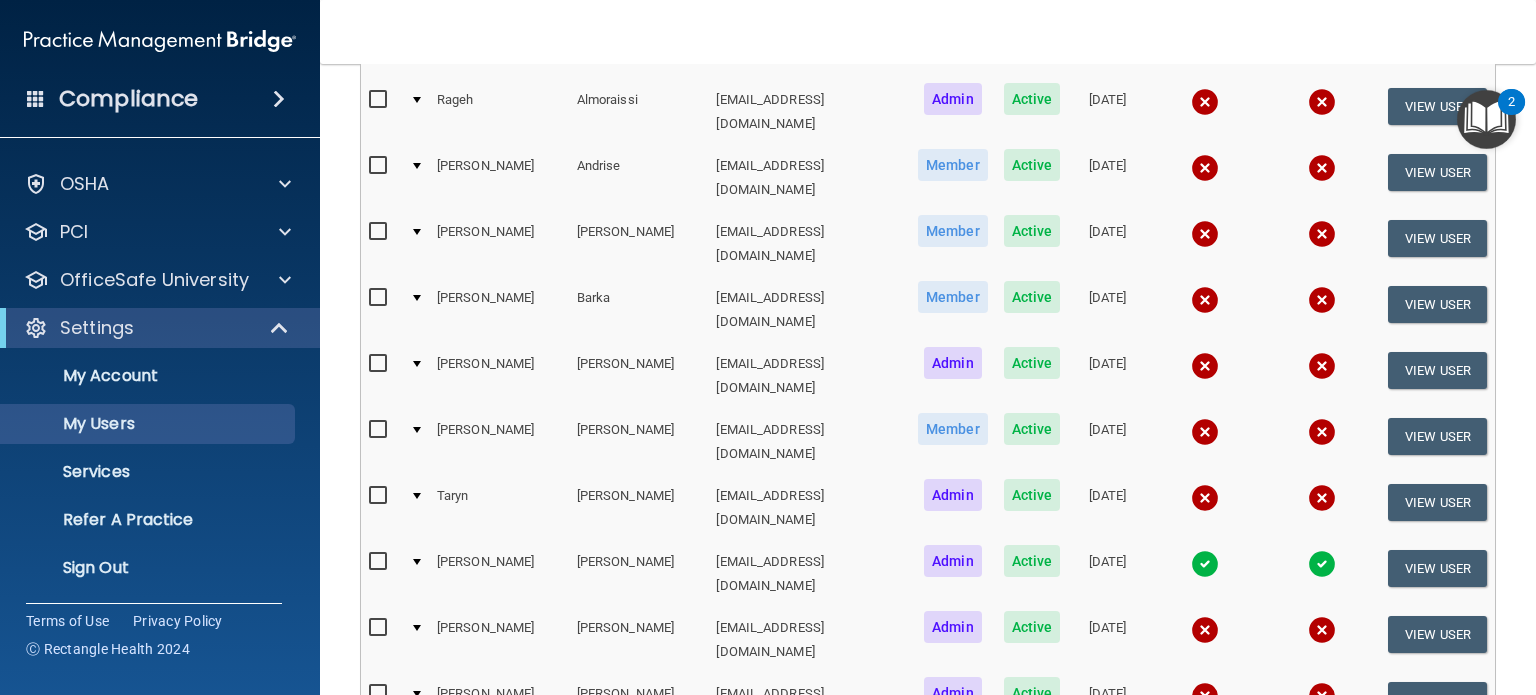 click on "[EMAIL_ADDRESS][DOMAIN_NAME]" at bounding box center (809, 442) 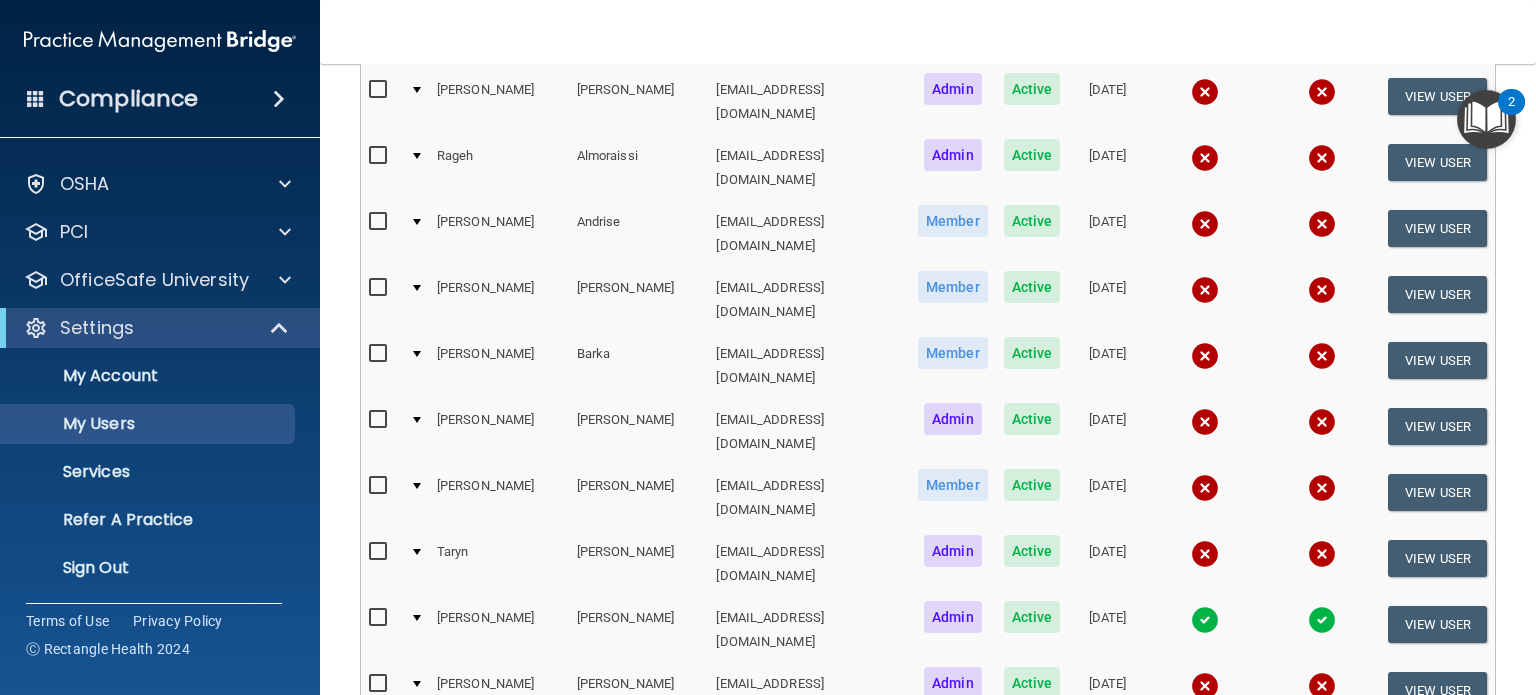 scroll, scrollTop: 300, scrollLeft: 0, axis: vertical 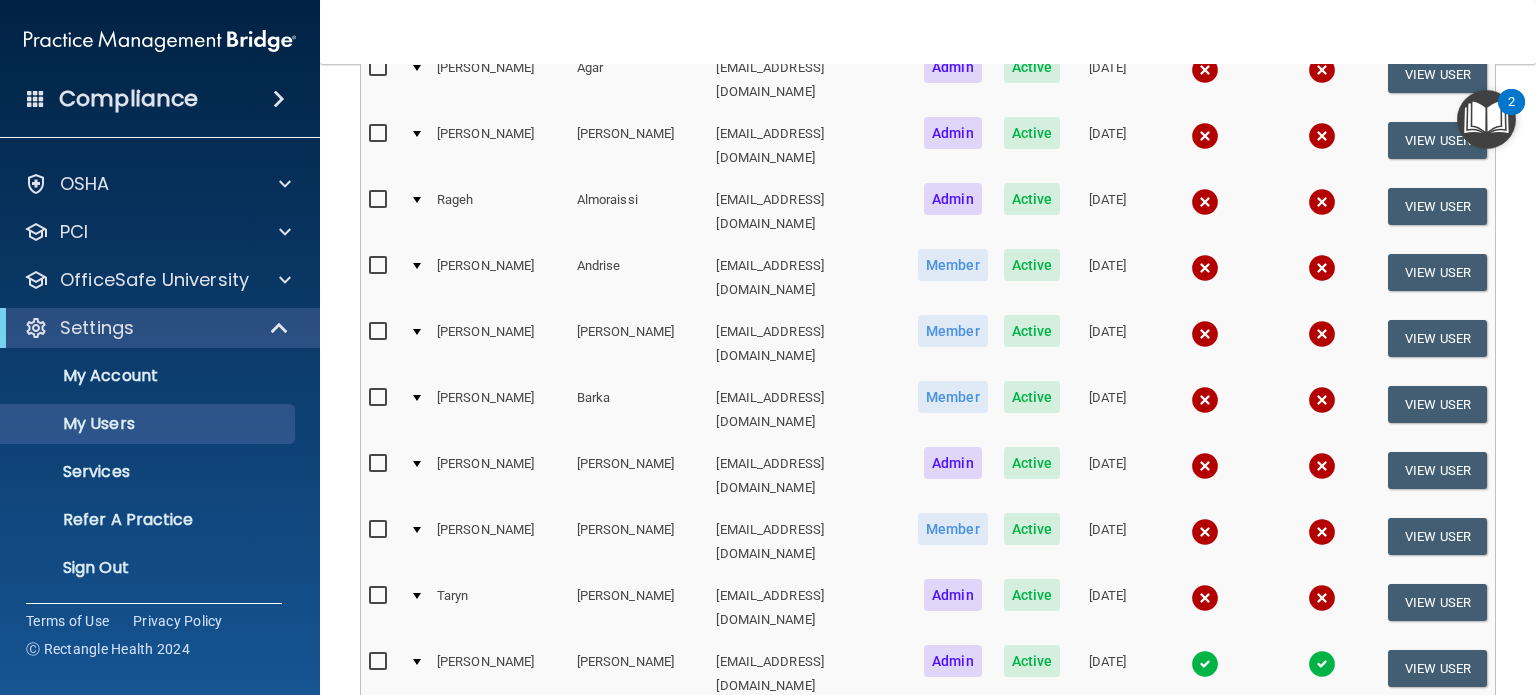 drag, startPoint x: 547, startPoint y: 307, endPoint x: 1080, endPoint y: 328, distance: 533.4135 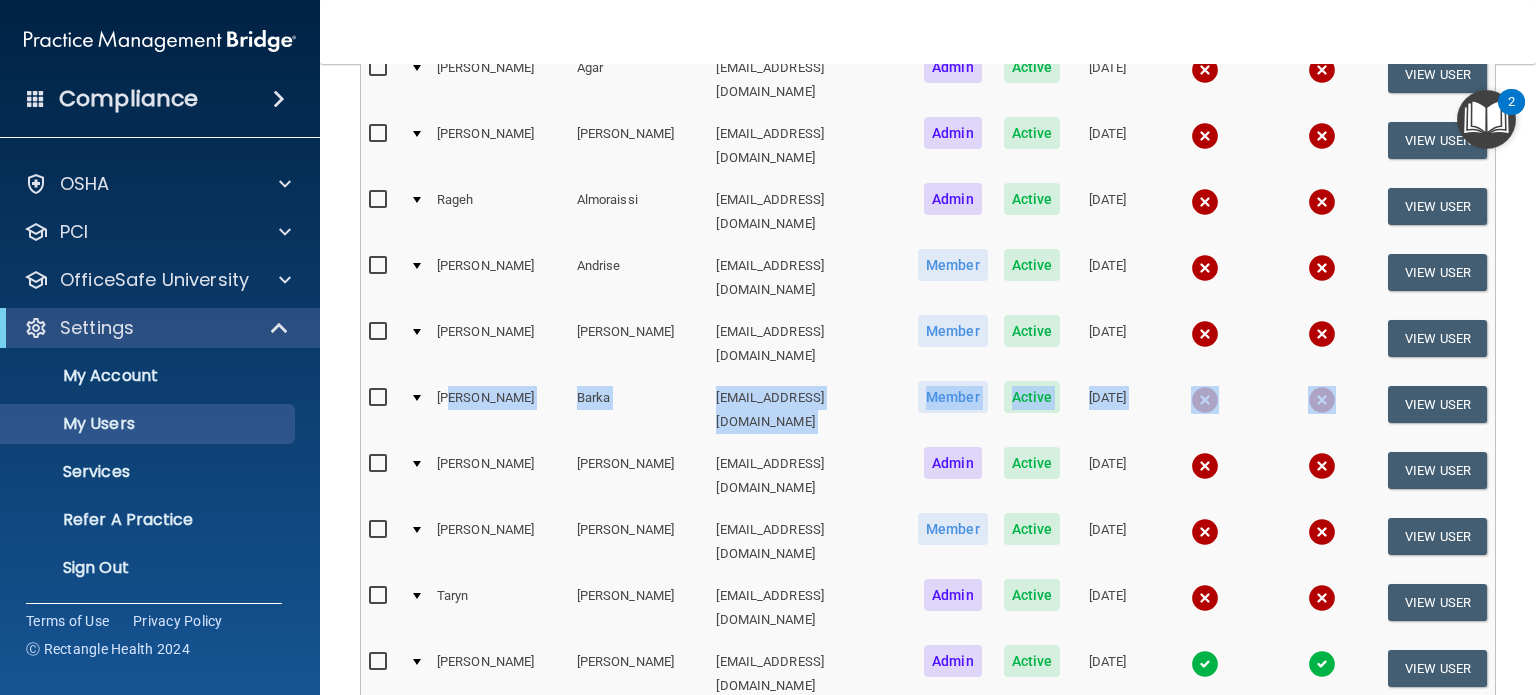 drag, startPoint x: 684, startPoint y: 320, endPoint x: 1342, endPoint y: 313, distance: 658.03723 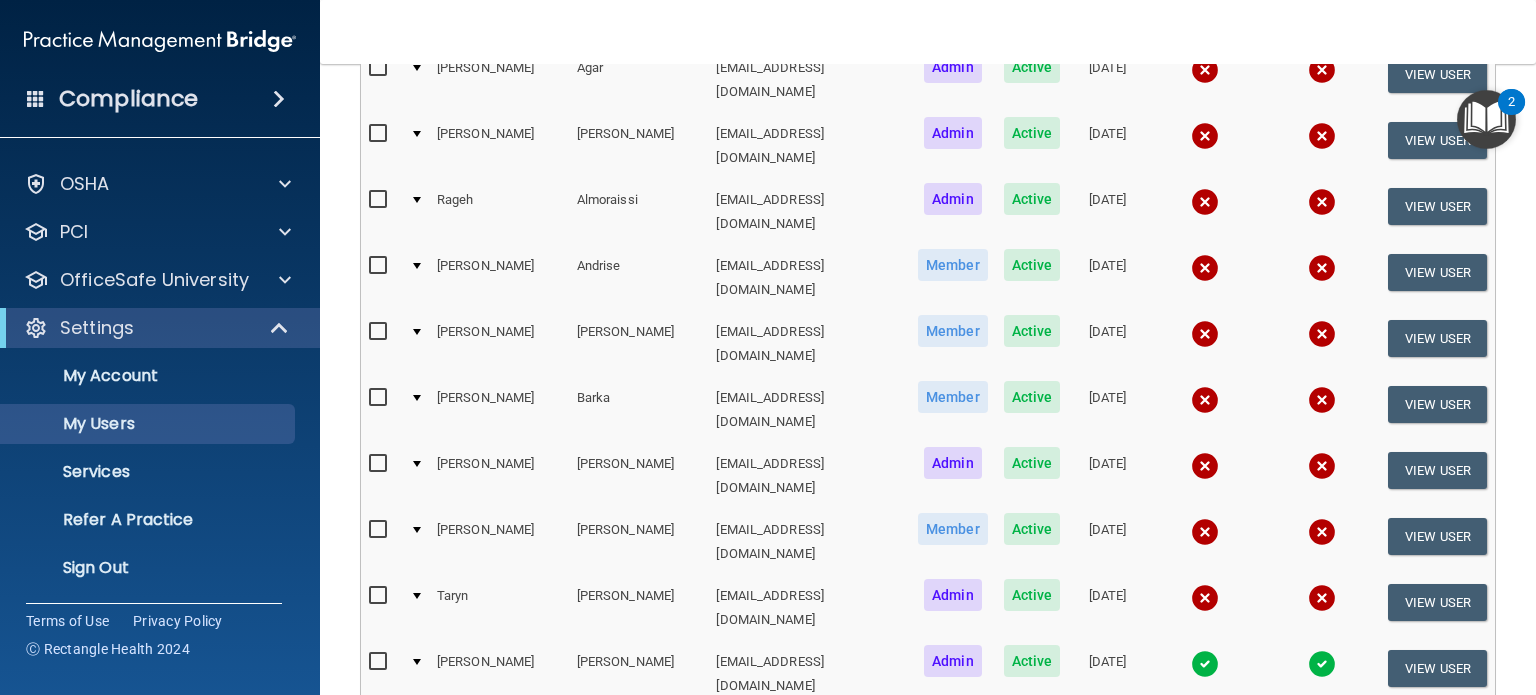 click on "[EMAIL_ADDRESS][DOMAIN_NAME]" at bounding box center (809, 344) 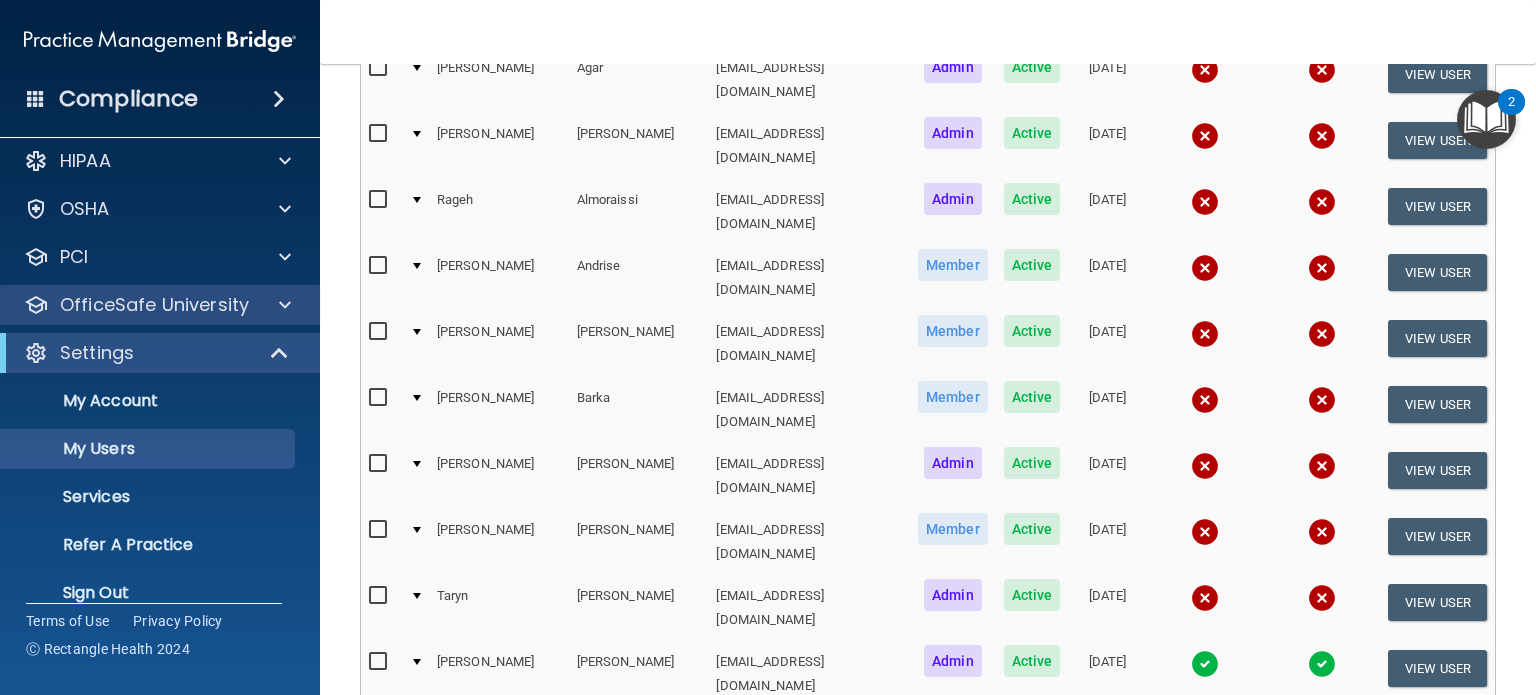 scroll, scrollTop: 0, scrollLeft: 0, axis: both 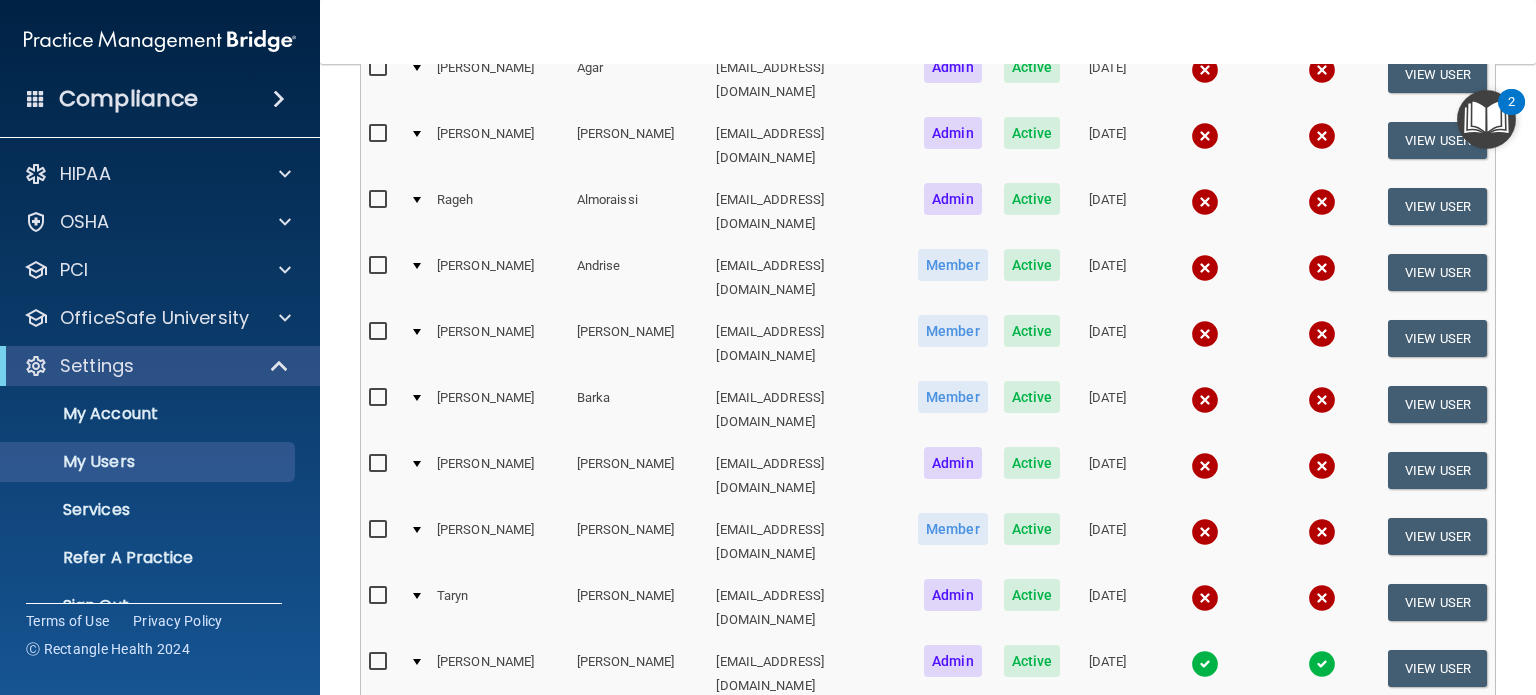 click on "Compliance" at bounding box center [160, 99] 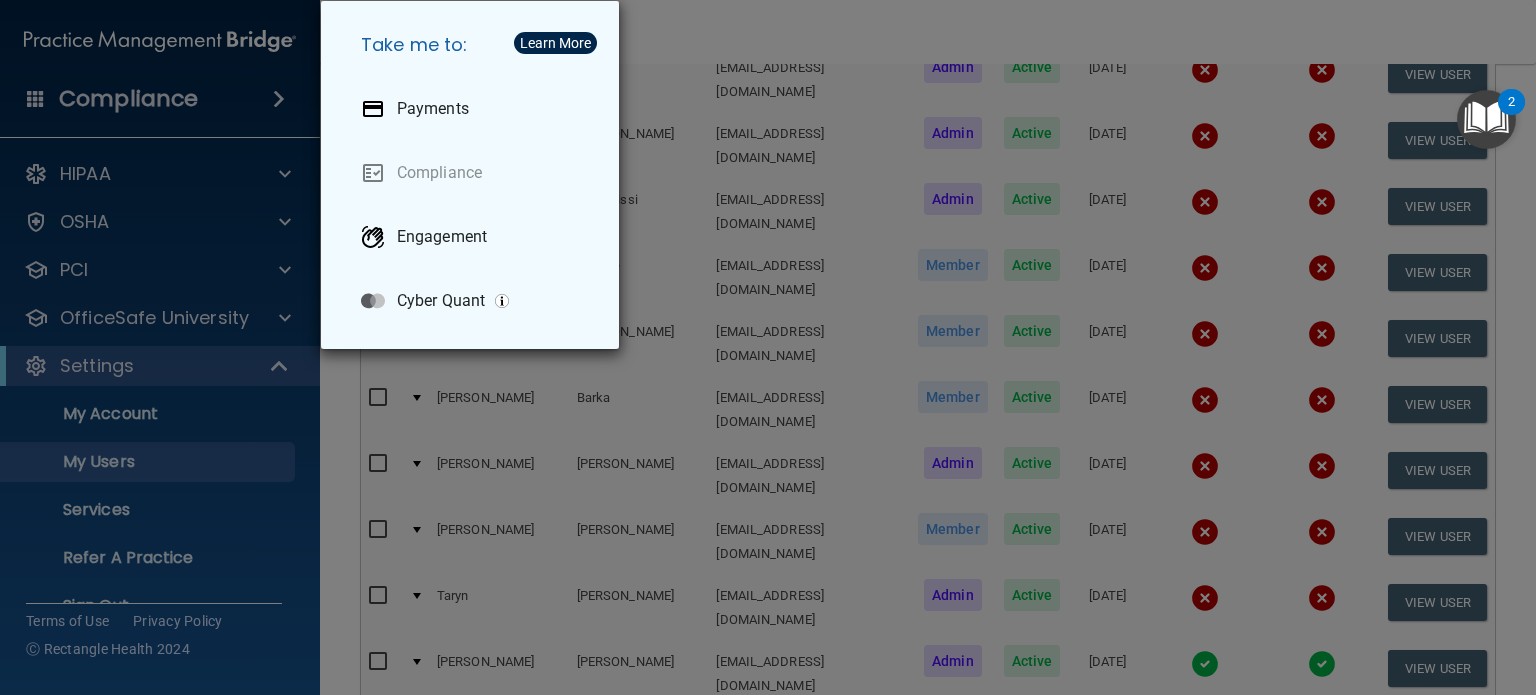 click on "Take me to:             Payments                   Compliance                     Engagement                     Cyber Quant" at bounding box center (768, 347) 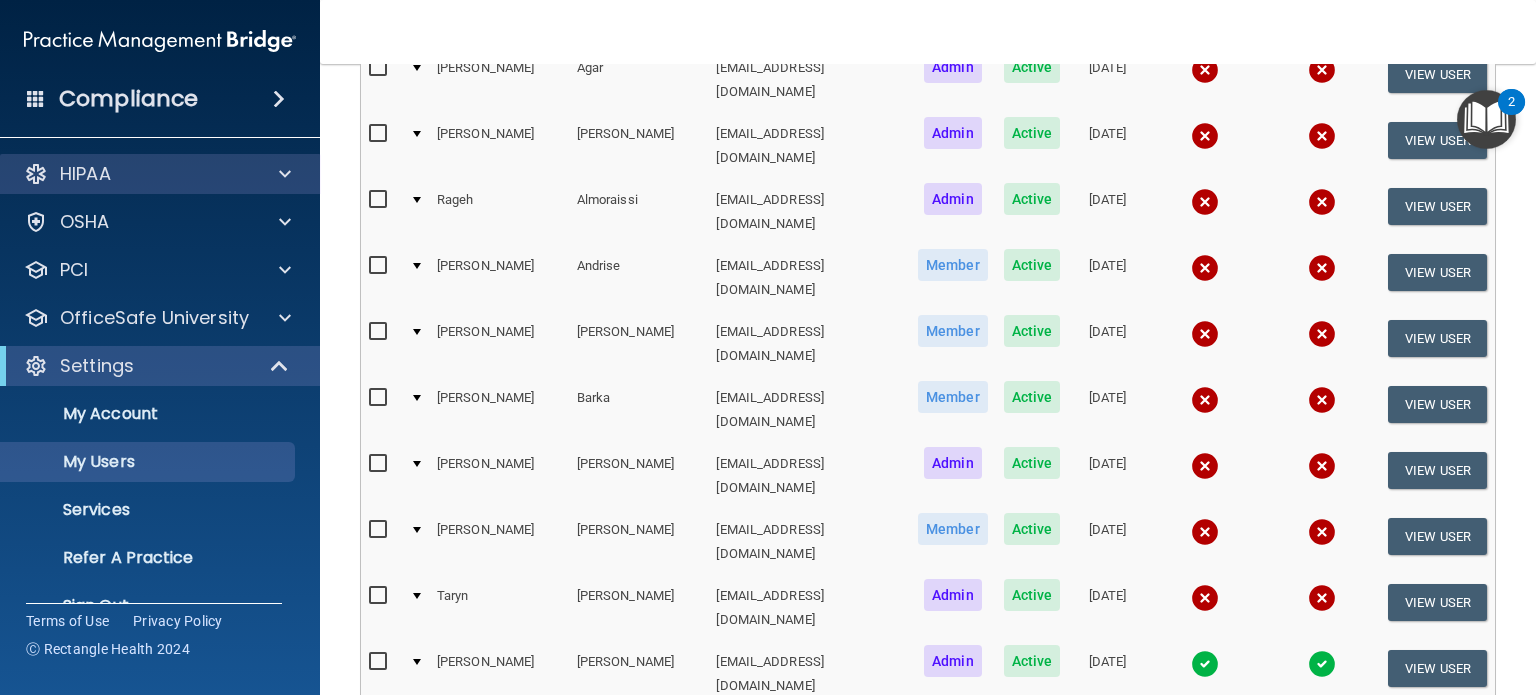 click on "HIPAA" at bounding box center [160, 174] 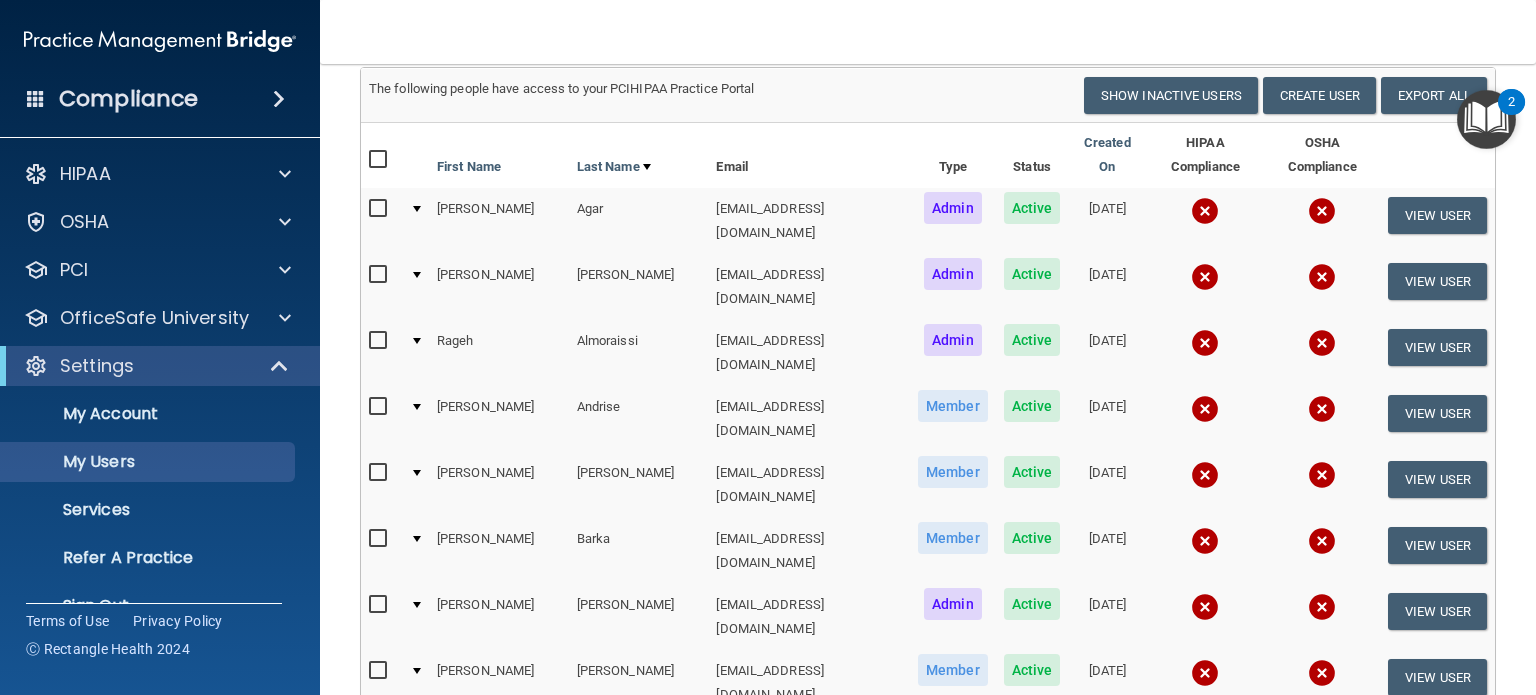 scroll, scrollTop: 100, scrollLeft: 0, axis: vertical 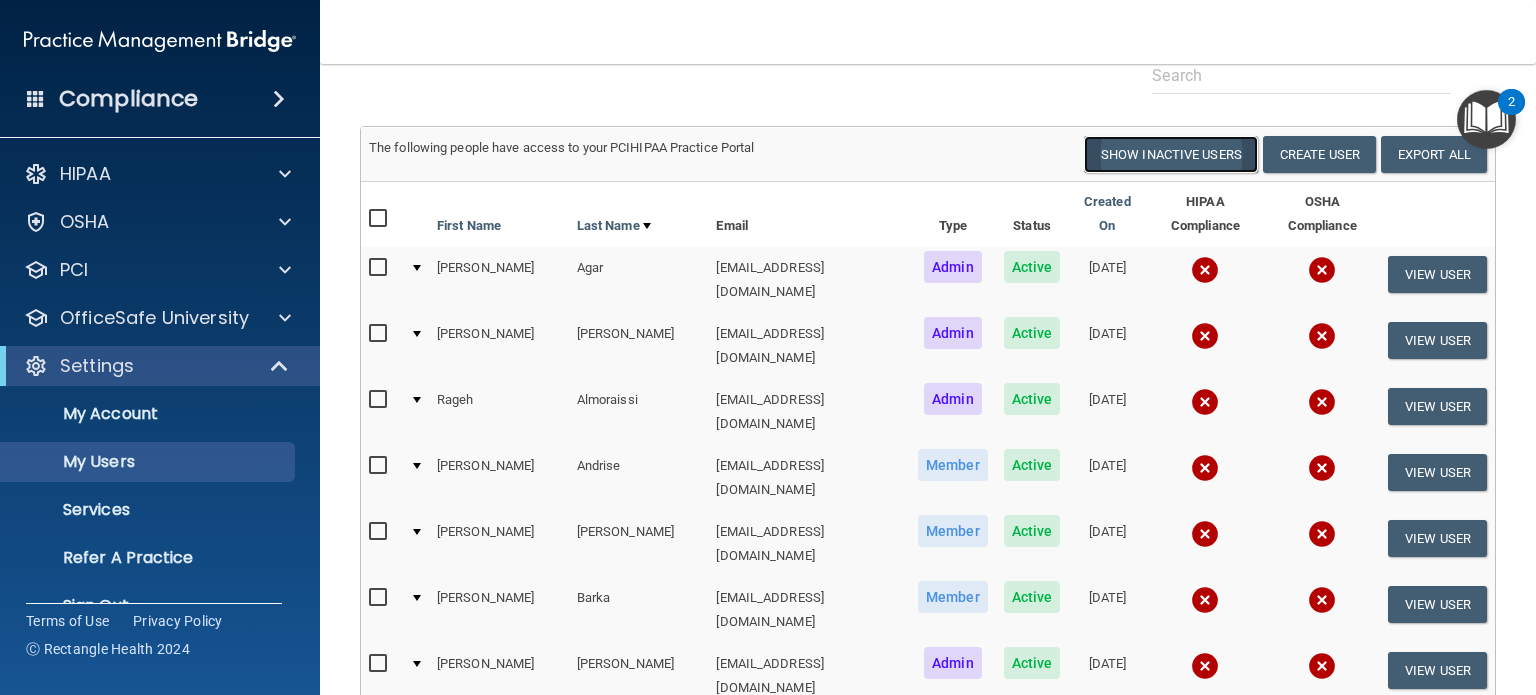 click on "Show Inactive Users" at bounding box center (1171, 154) 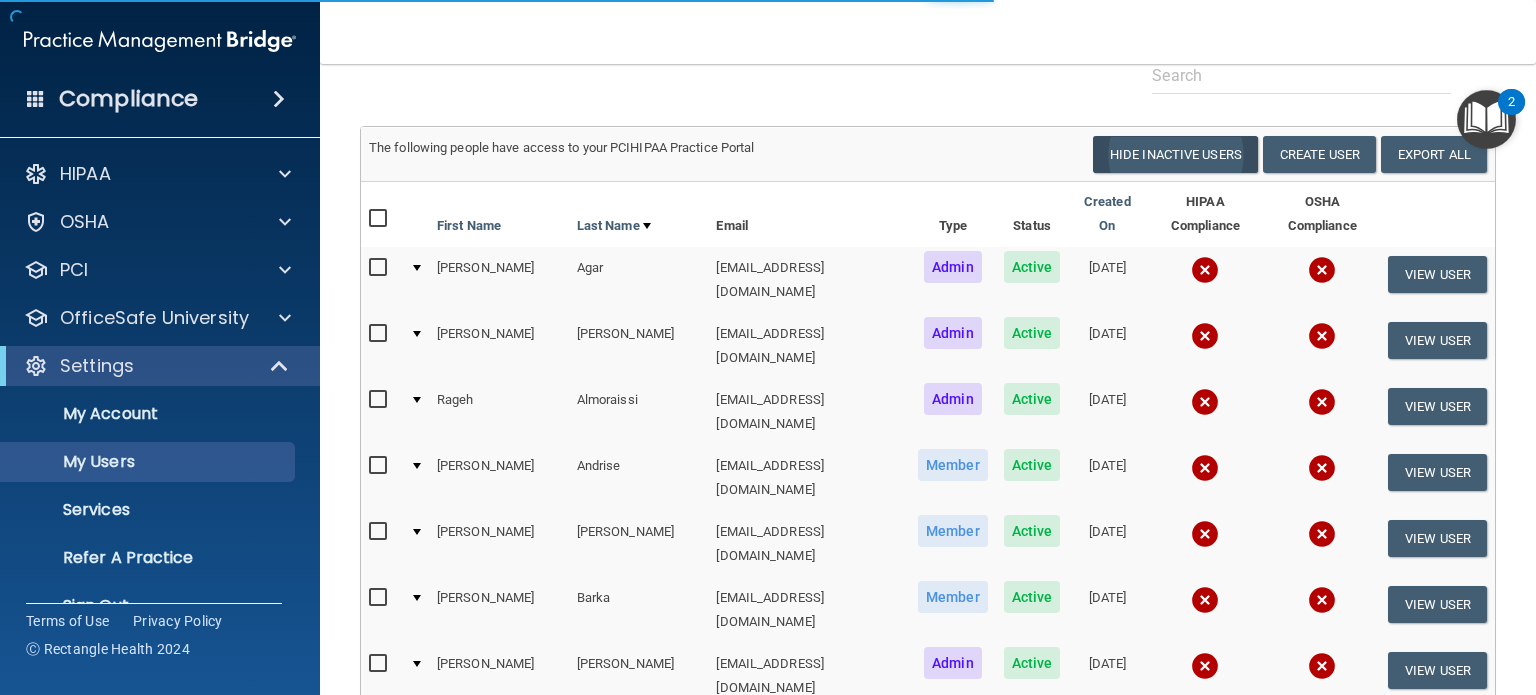 select on "20" 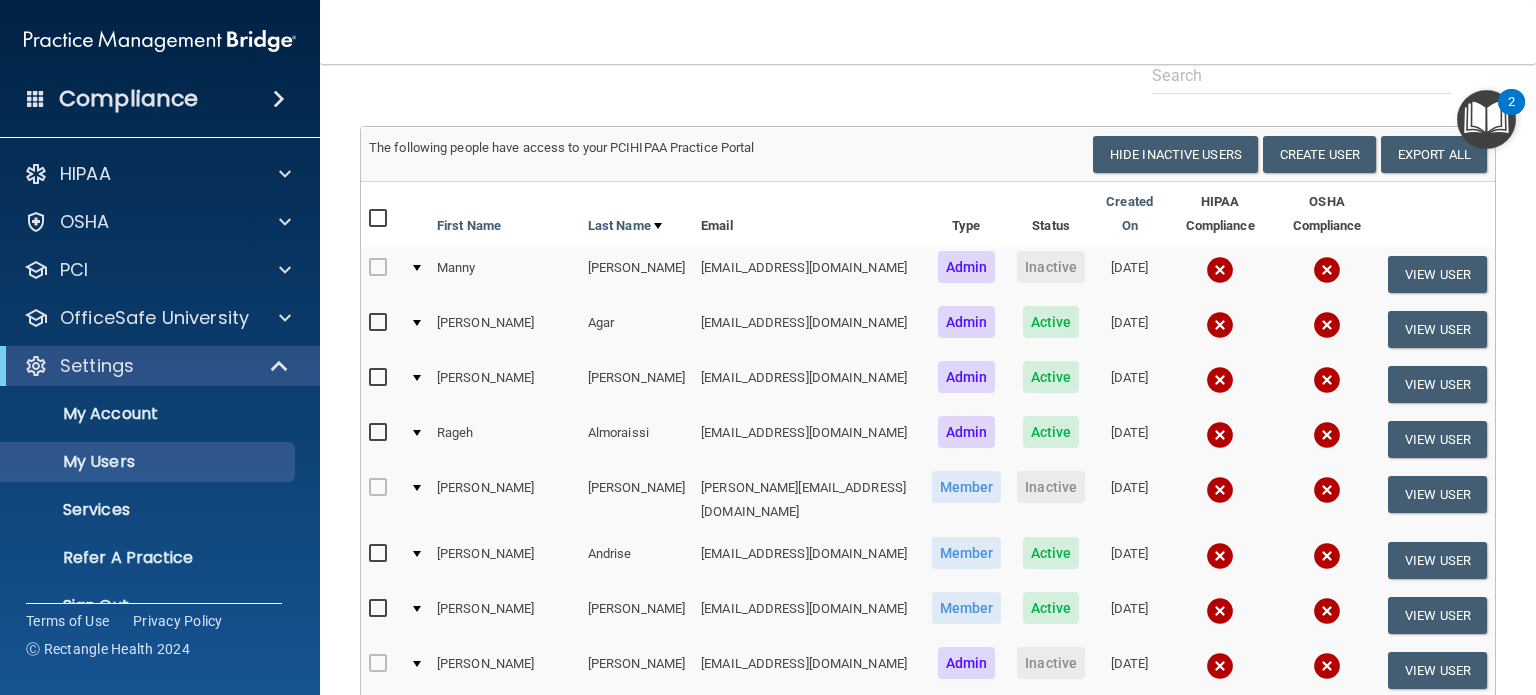 scroll, scrollTop: 100, scrollLeft: 0, axis: vertical 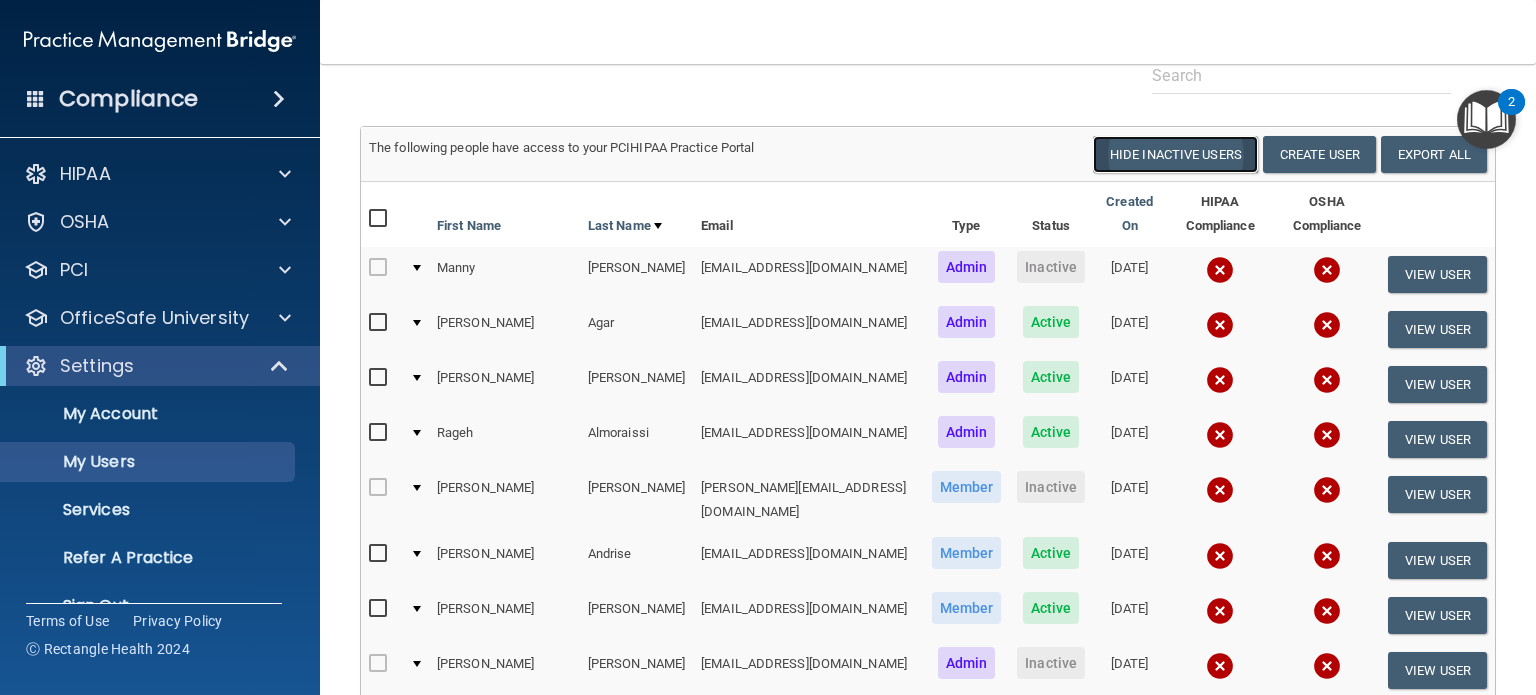 click on "Hide Inactive Users" at bounding box center (1175, 154) 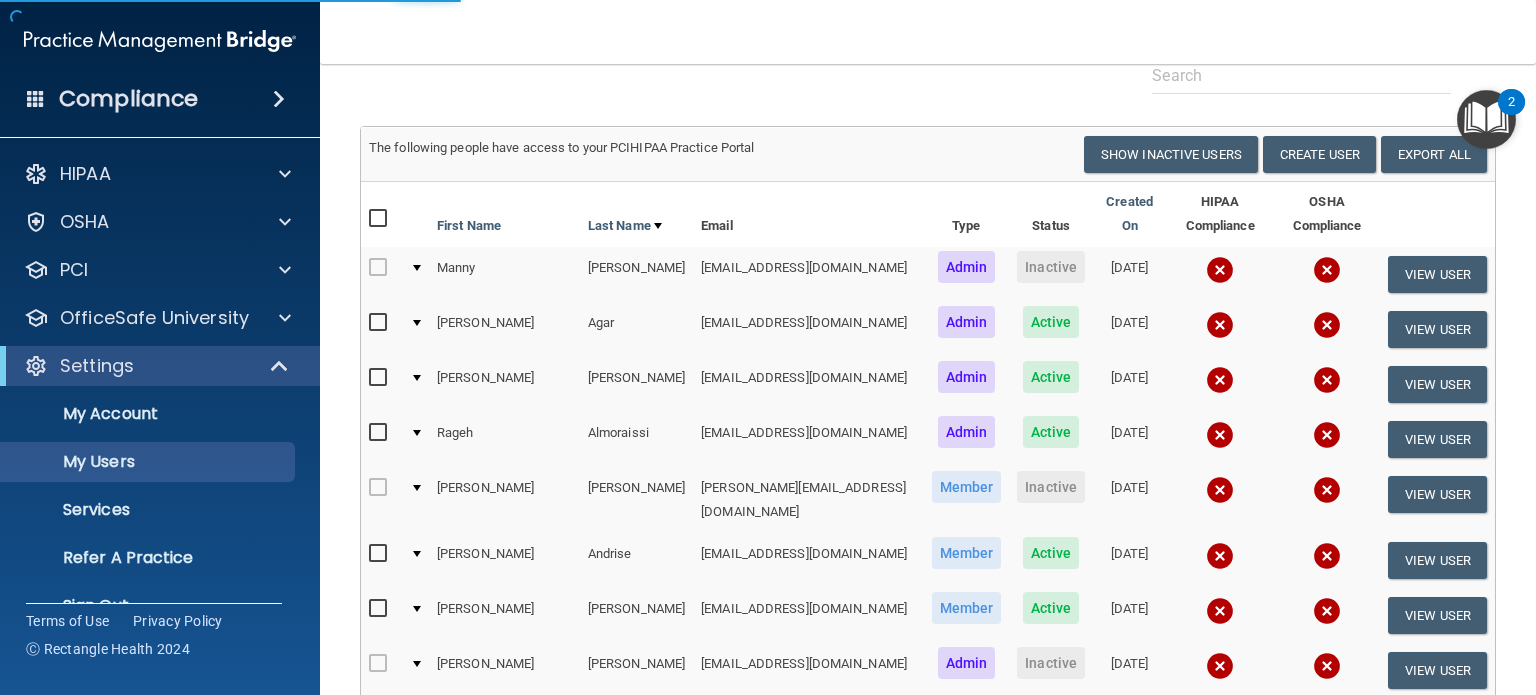 select on "20" 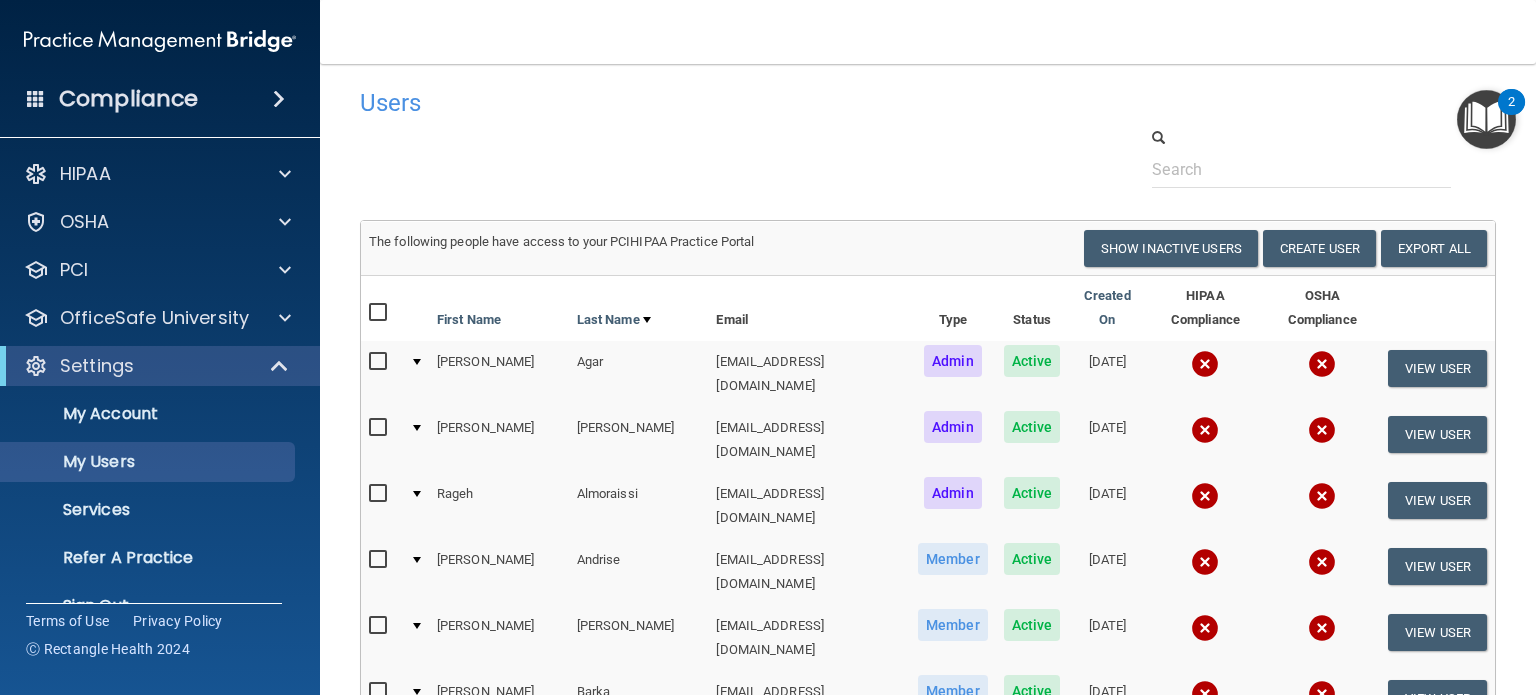 scroll, scrollTop: 0, scrollLeft: 0, axis: both 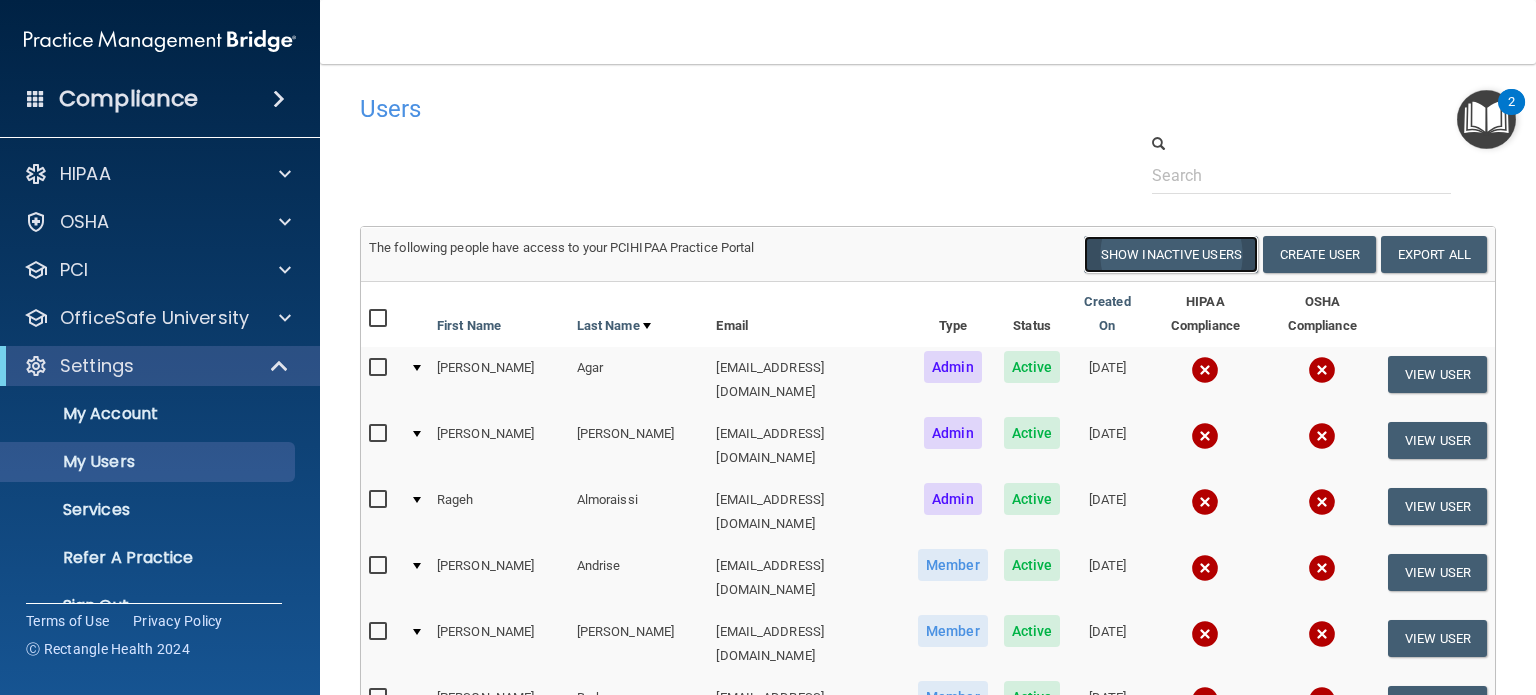 click on "Show Inactive Users" at bounding box center (1171, 254) 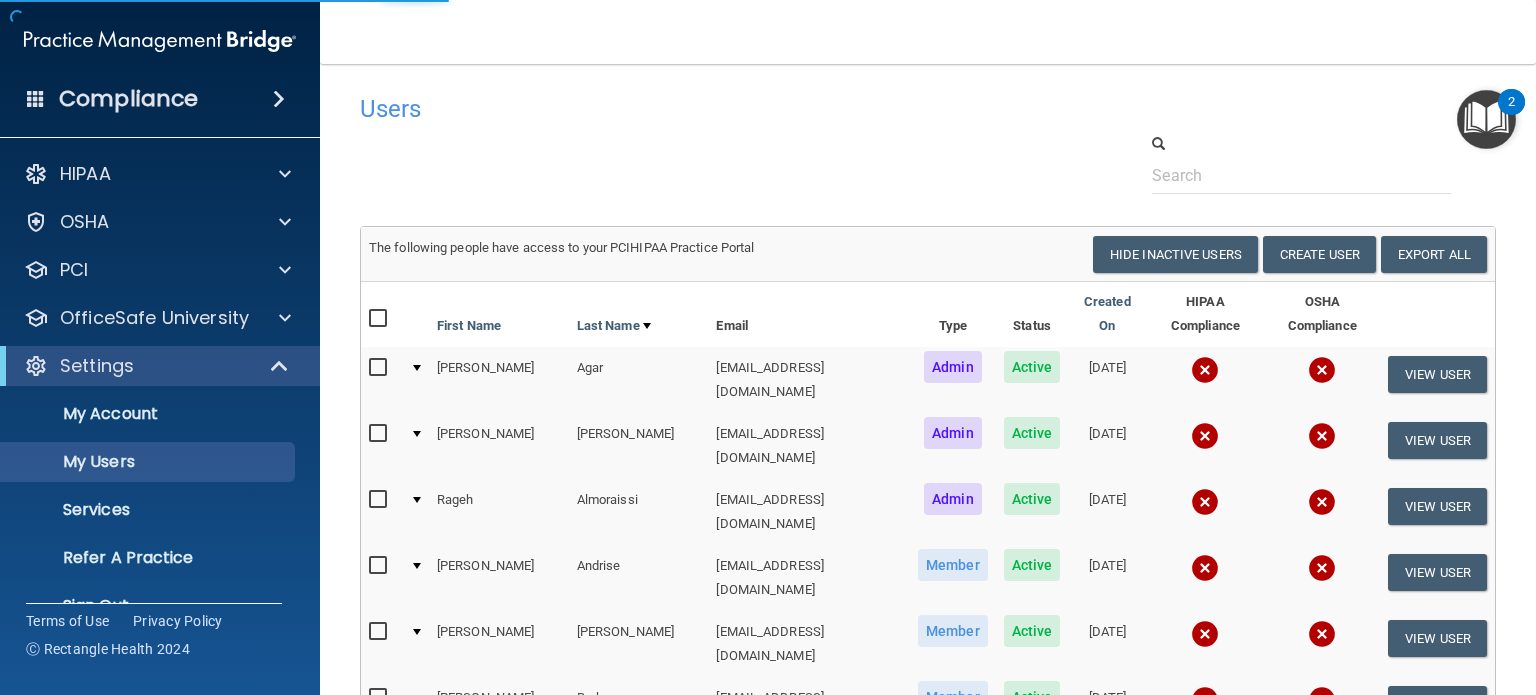 select on "20" 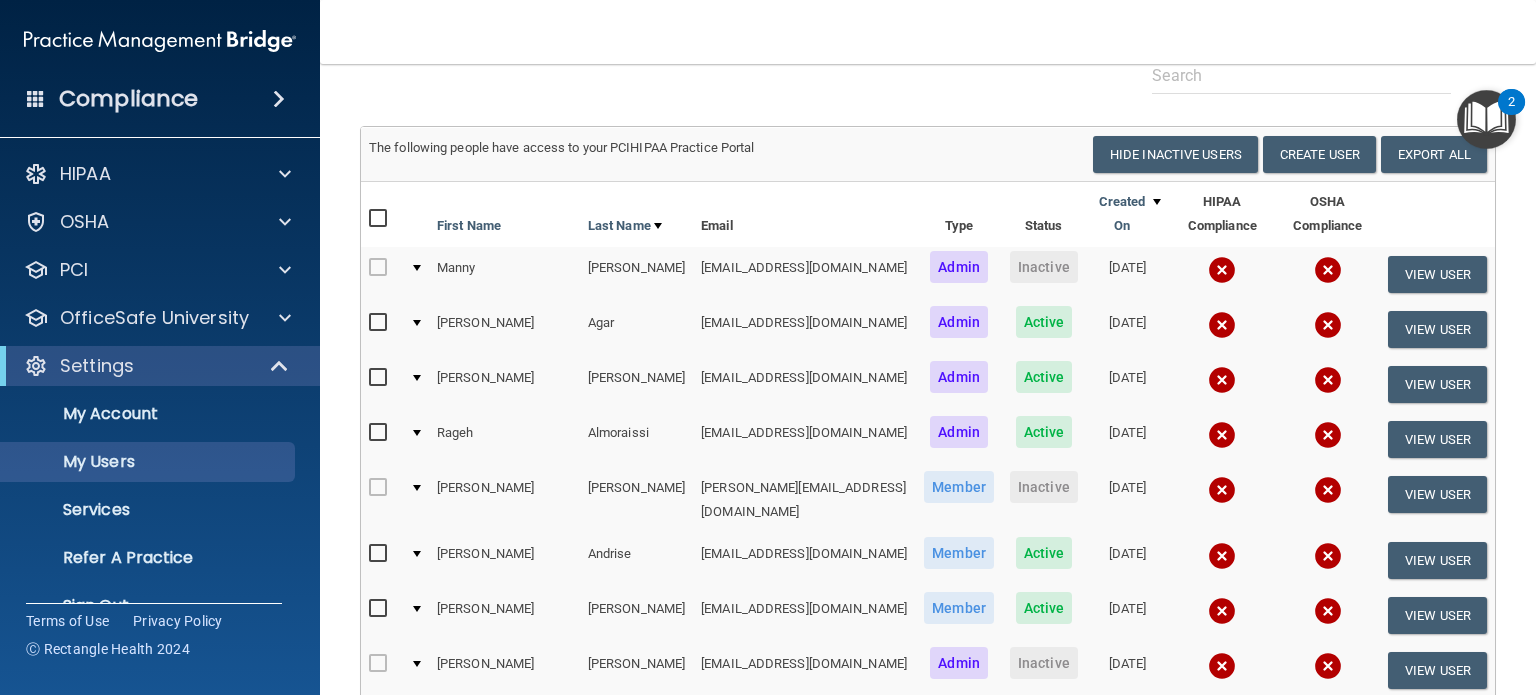 scroll, scrollTop: 99, scrollLeft: 0, axis: vertical 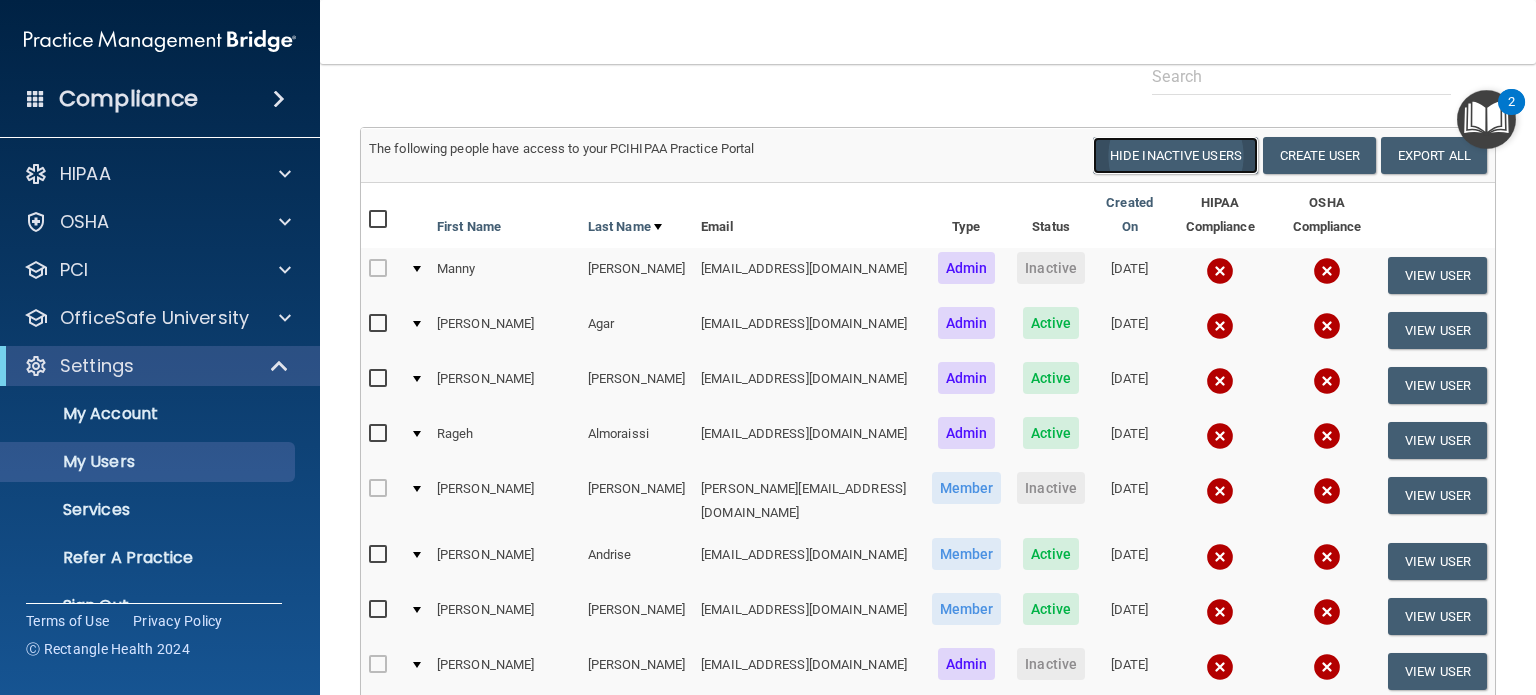 click on "Hide Inactive Users" at bounding box center [1175, 155] 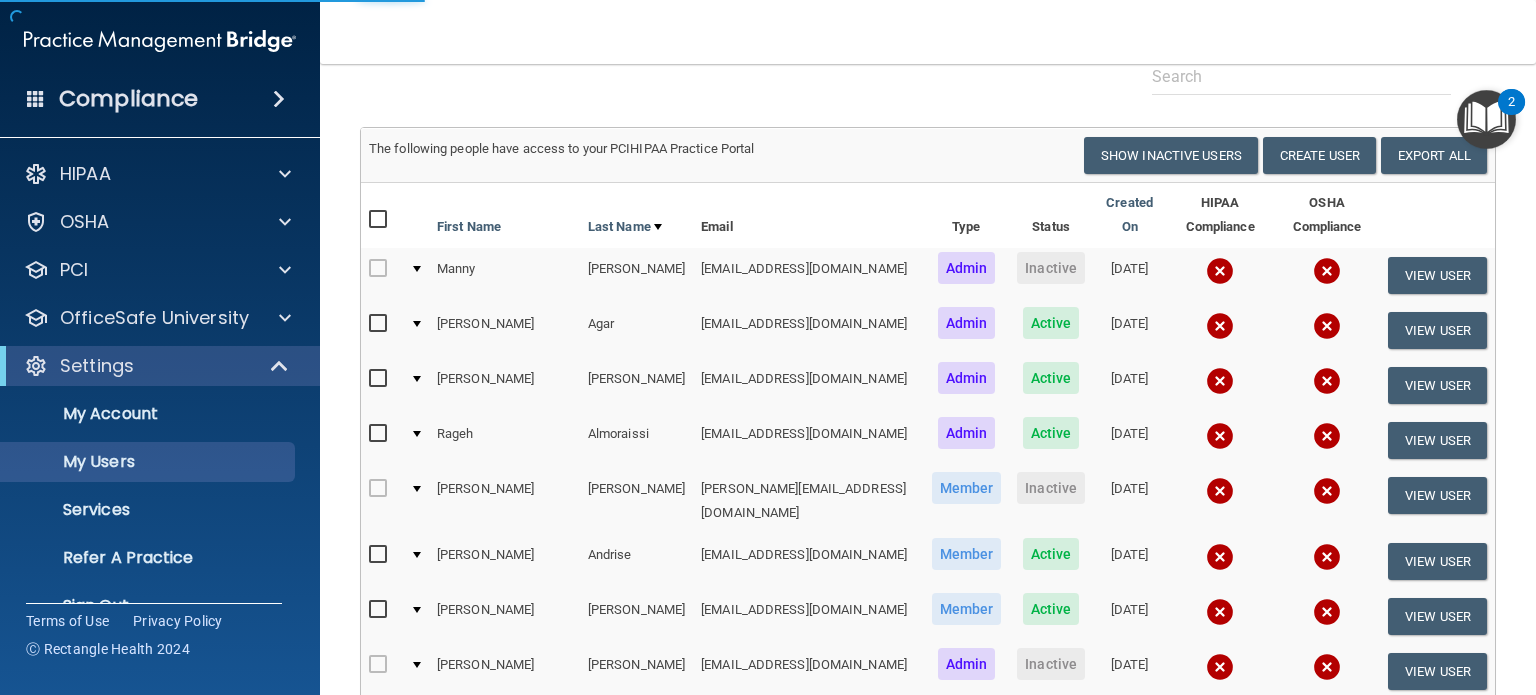 select on "20" 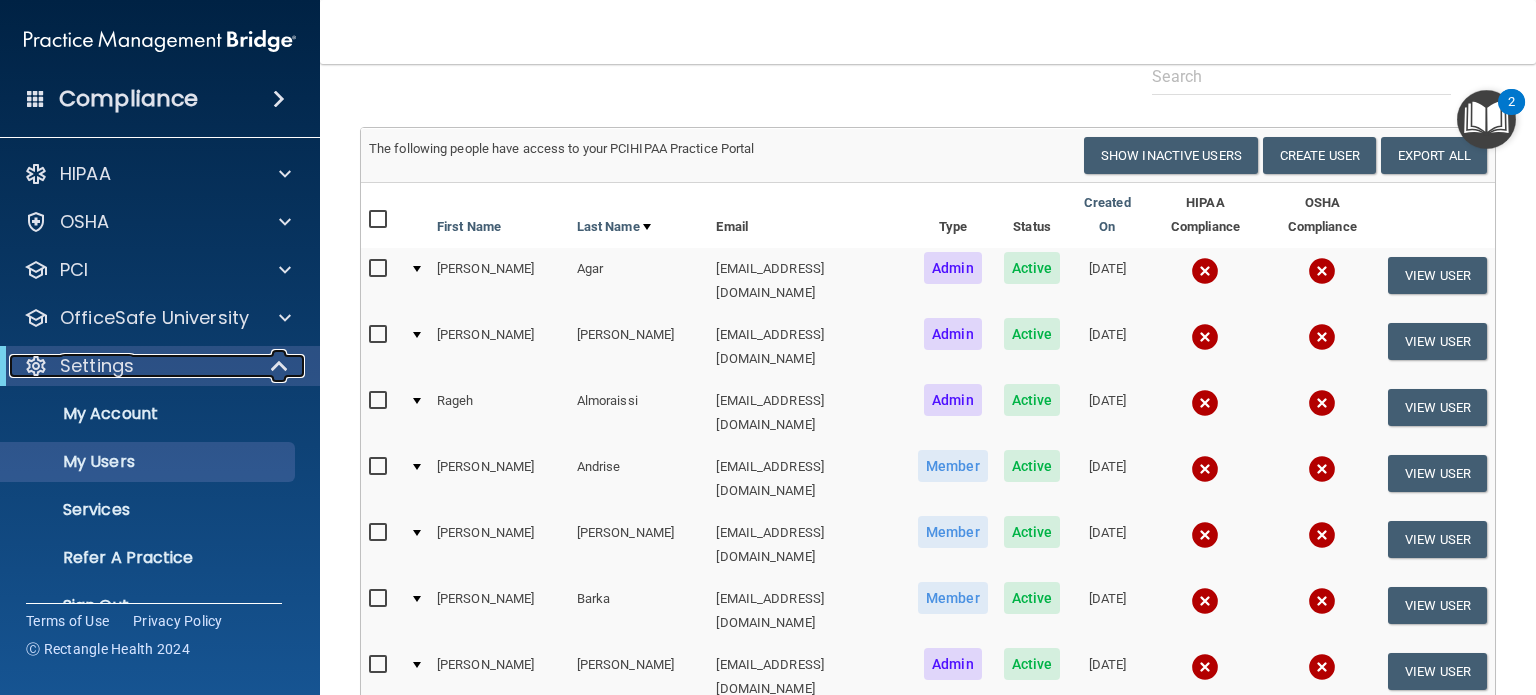 click at bounding box center (280, 366) 